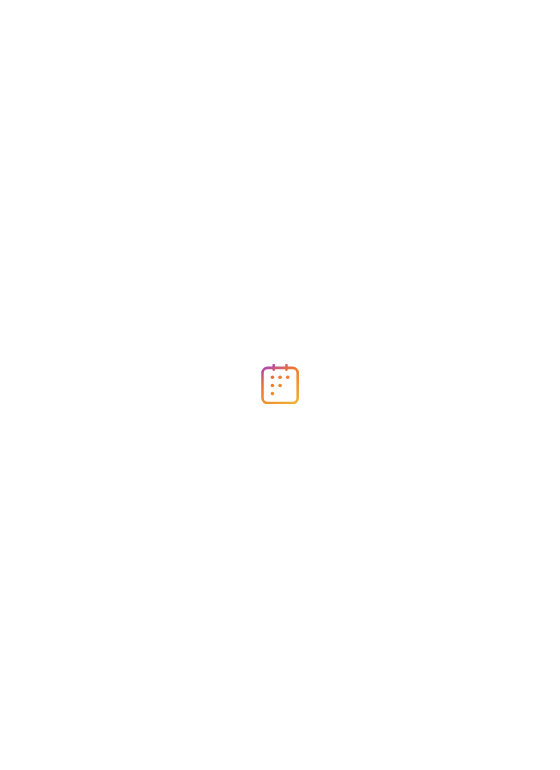 scroll, scrollTop: 0, scrollLeft: 0, axis: both 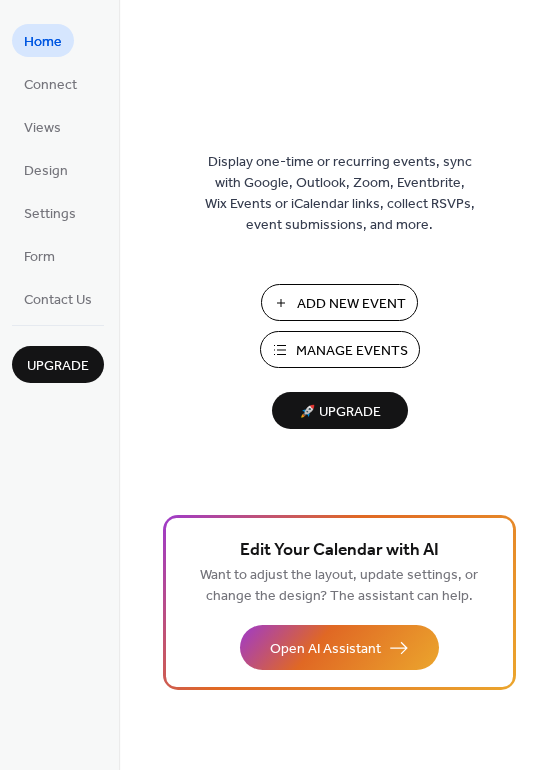 click on "Add New Event" at bounding box center [351, 304] 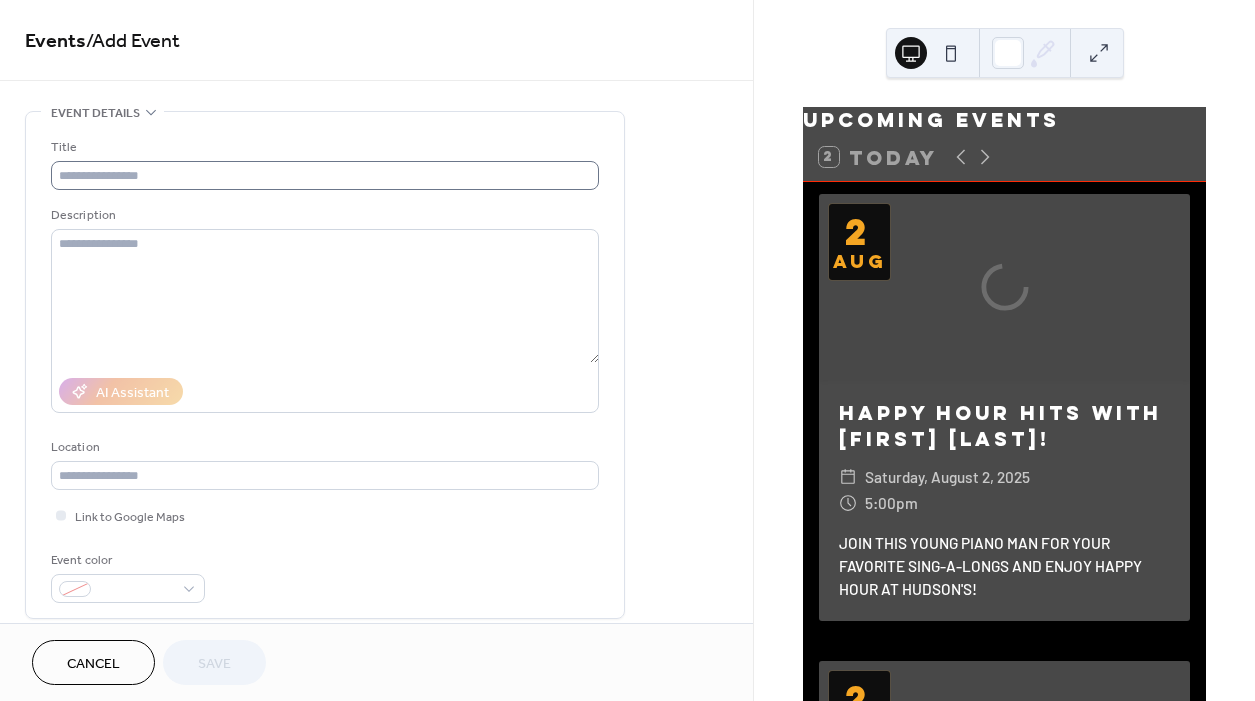 scroll, scrollTop: 0, scrollLeft: 0, axis: both 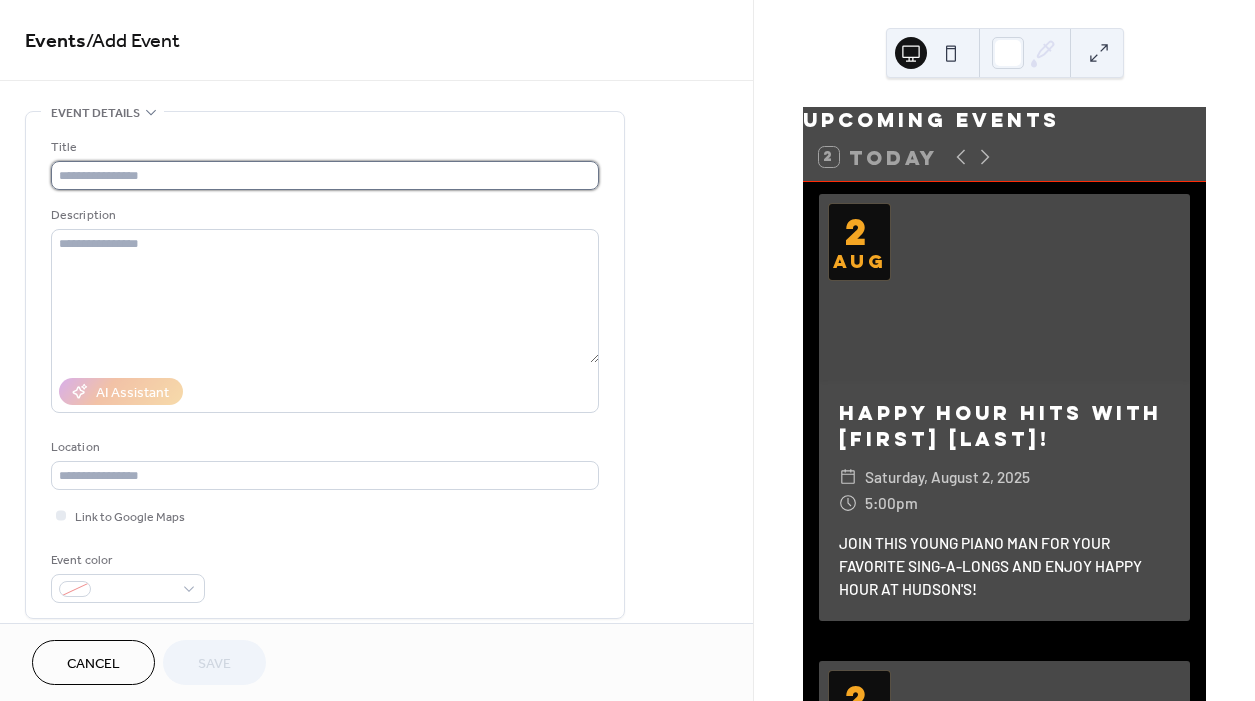 click at bounding box center [325, 175] 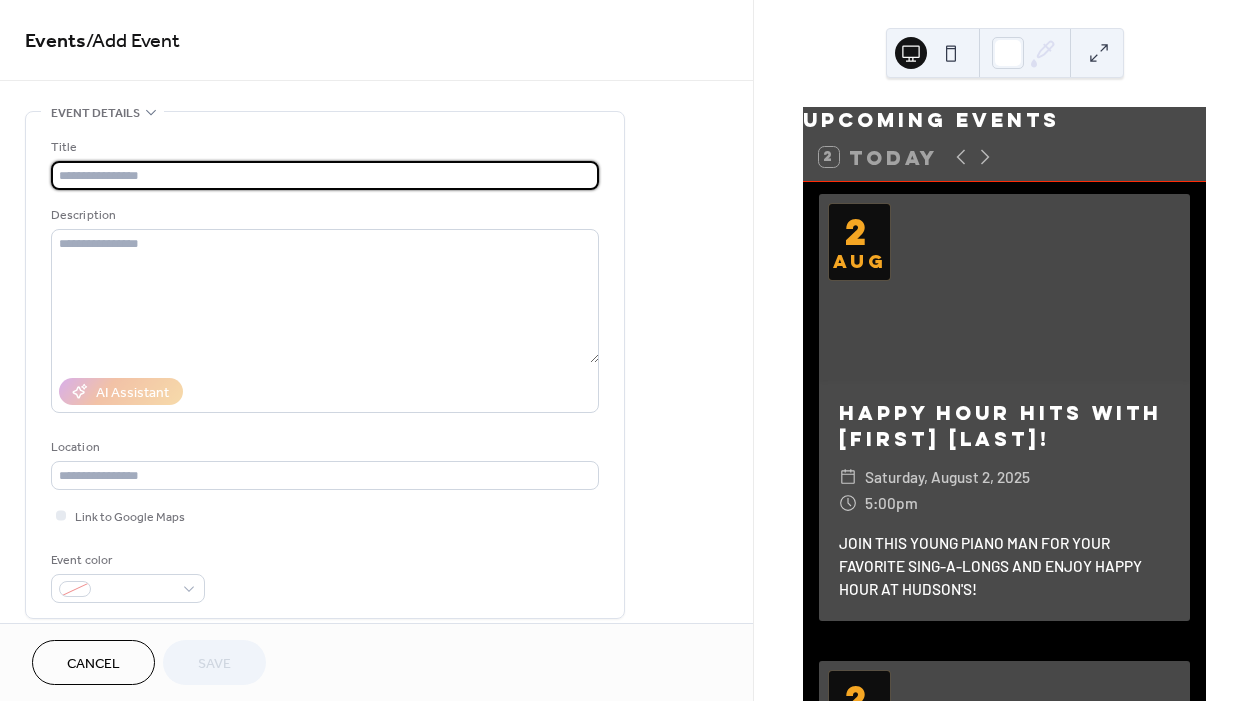 scroll, scrollTop: 0, scrollLeft: 0, axis: both 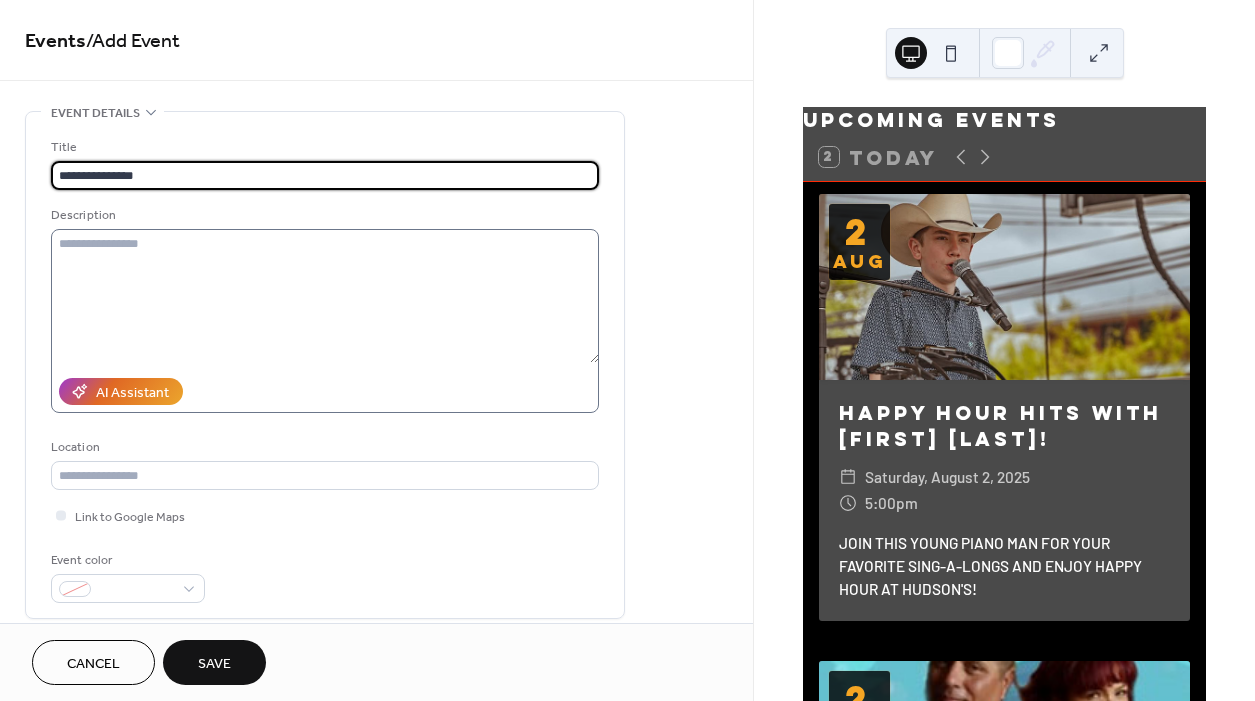 type on "**********" 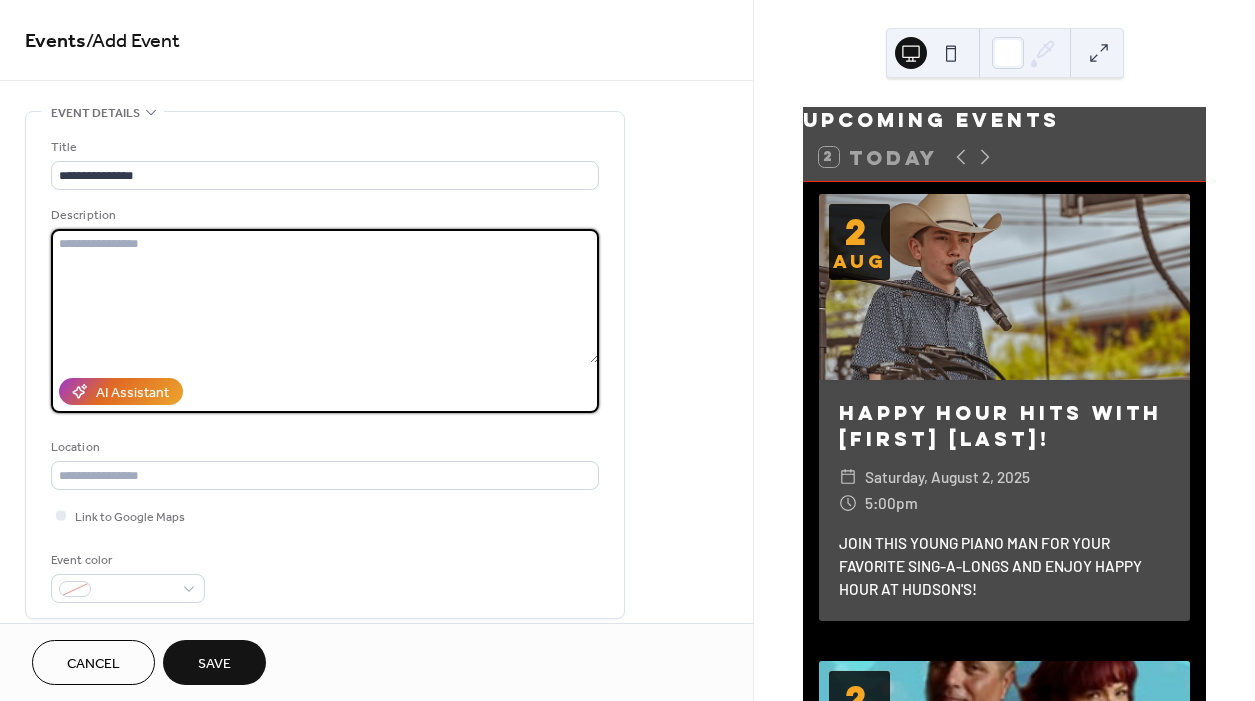 click at bounding box center [325, 296] 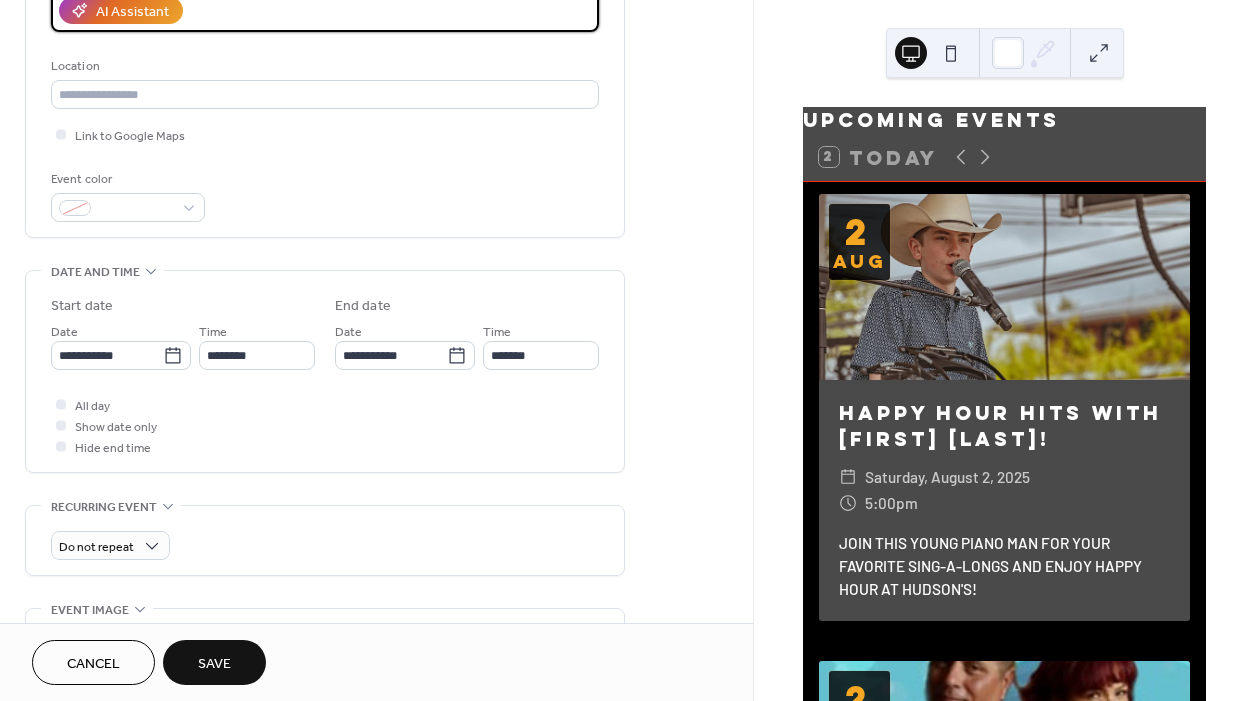 scroll, scrollTop: 418, scrollLeft: 0, axis: vertical 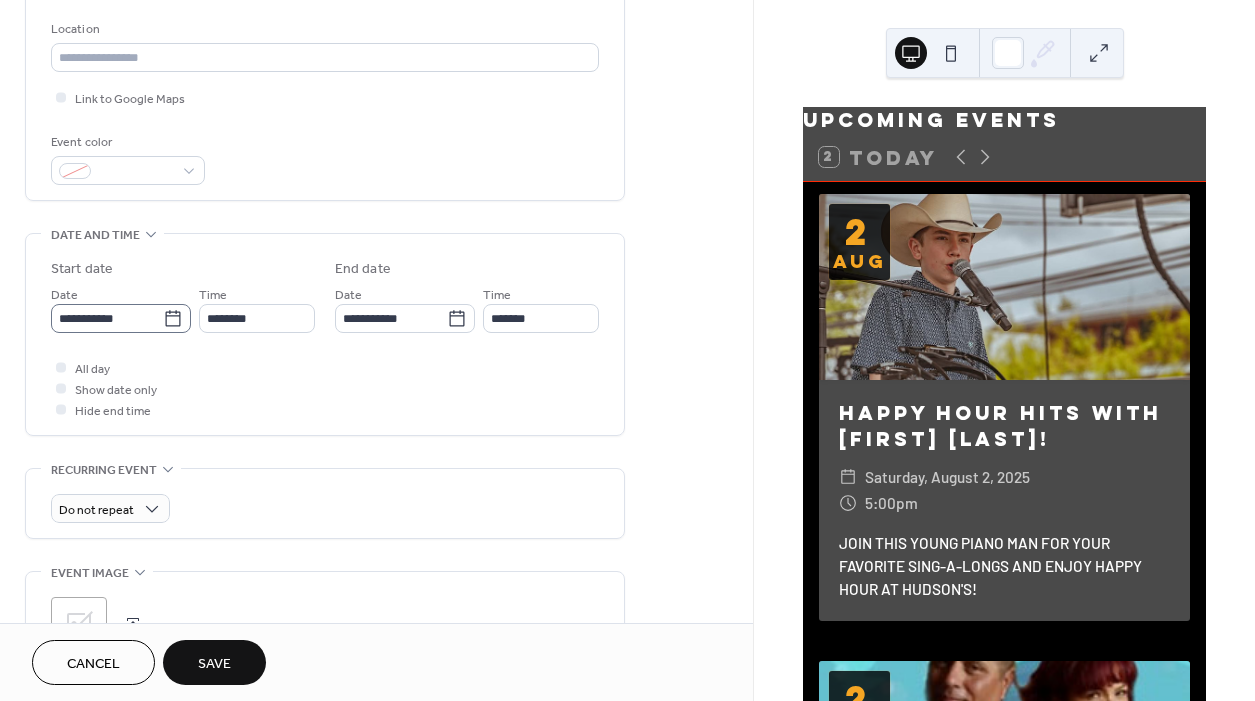 type on "**********" 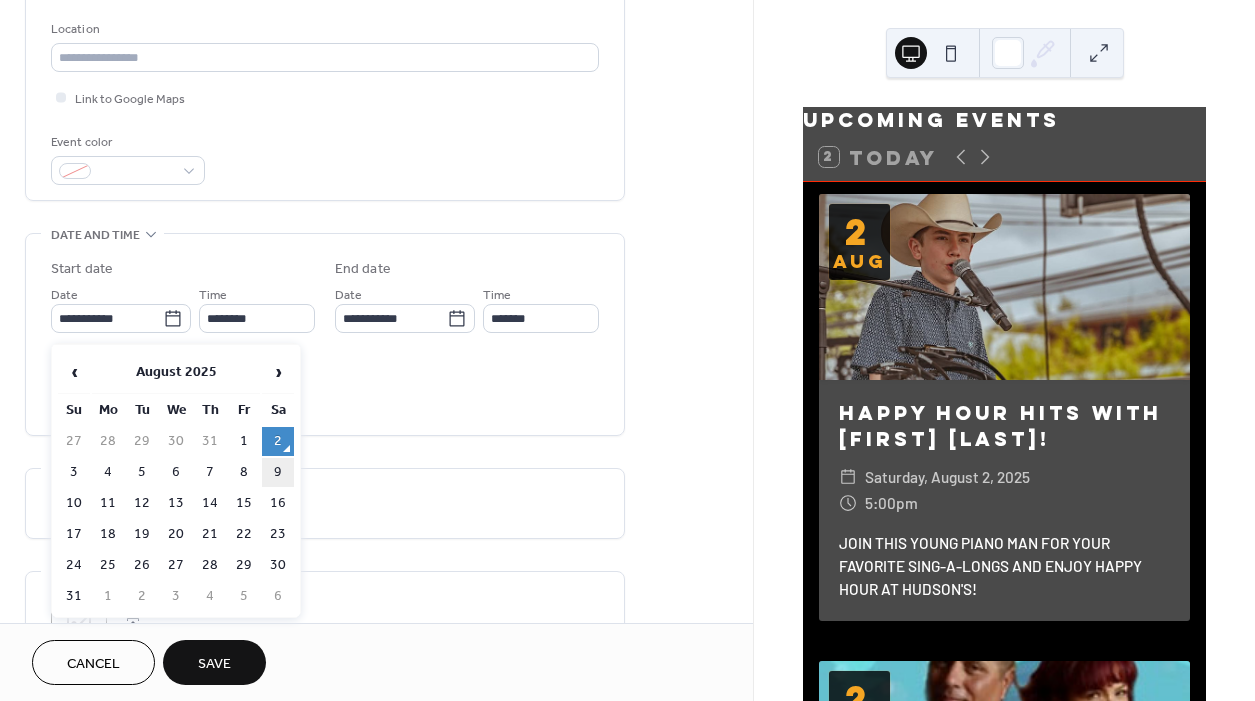 click on "9" at bounding box center [278, 472] 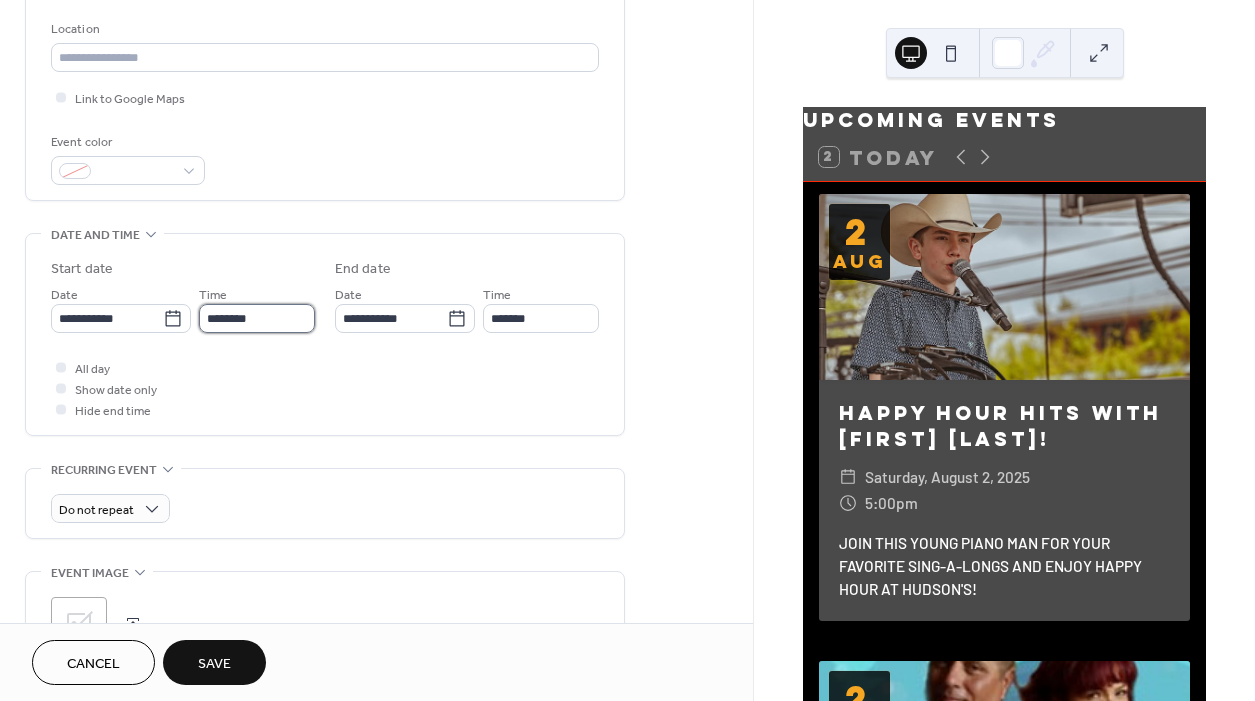 click on "********" at bounding box center [257, 318] 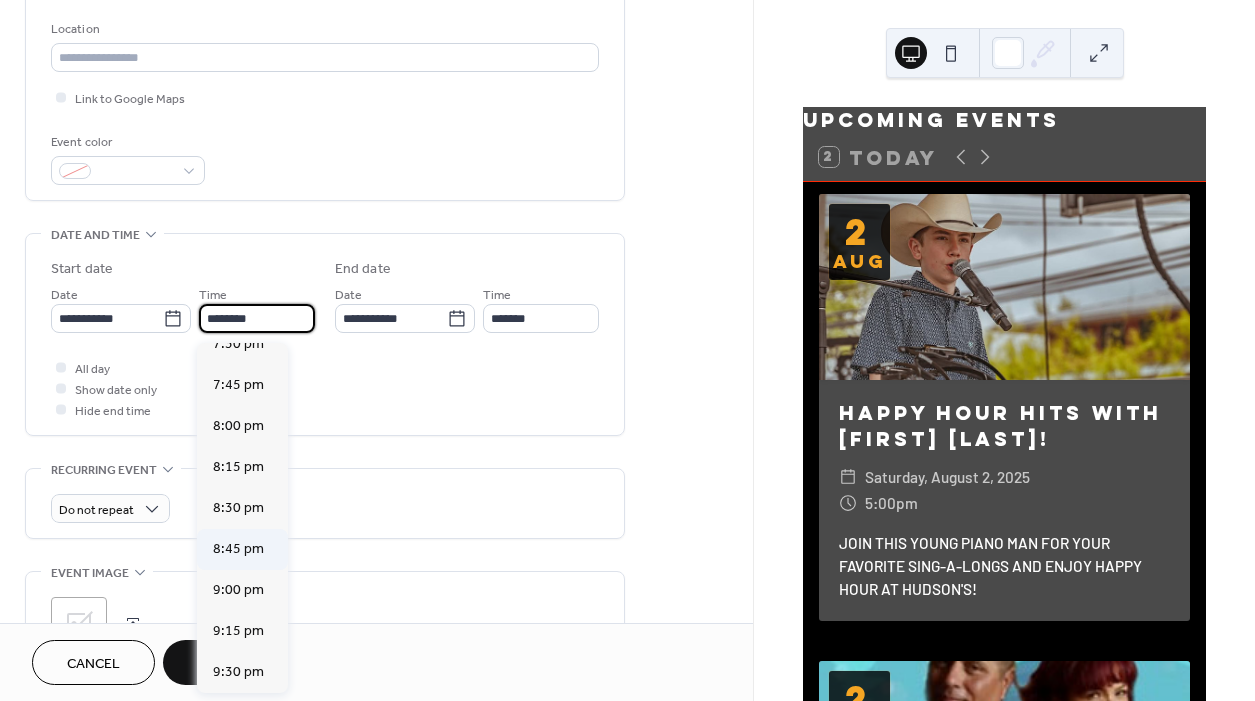 scroll, scrollTop: 3216, scrollLeft: 0, axis: vertical 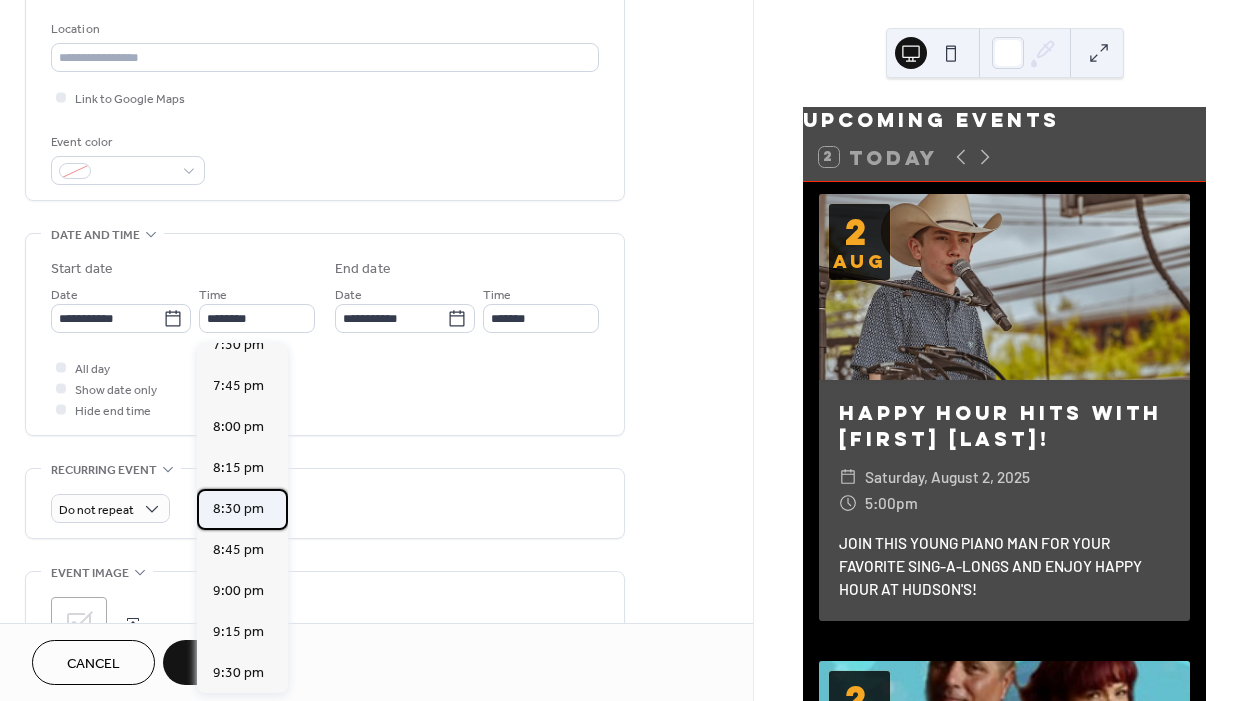 click on "8:30 pm" at bounding box center [238, 509] 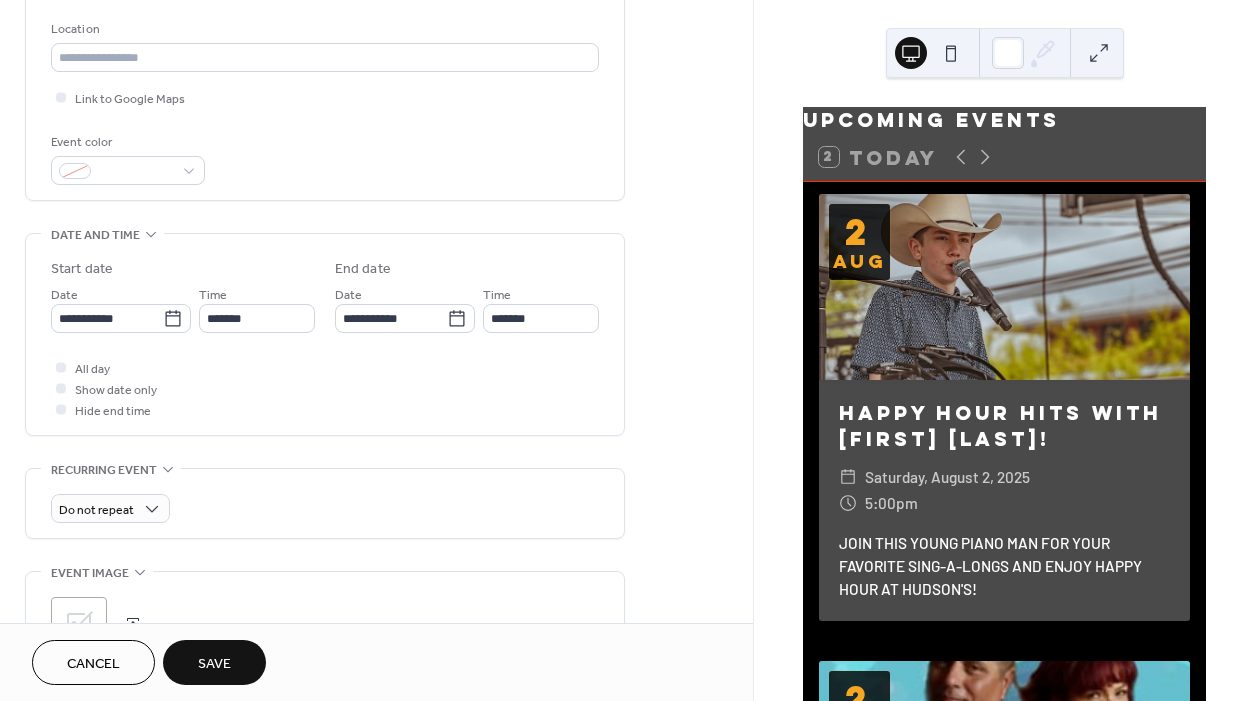 type on "*******" 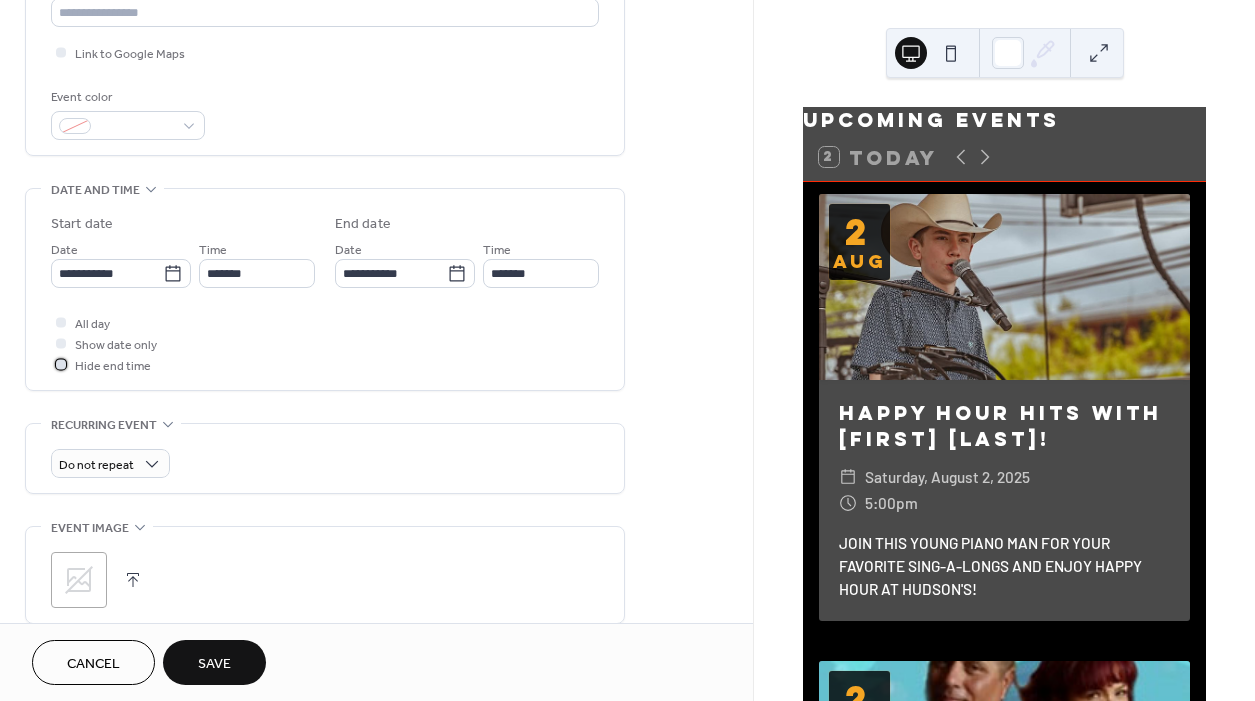 click at bounding box center [61, 364] 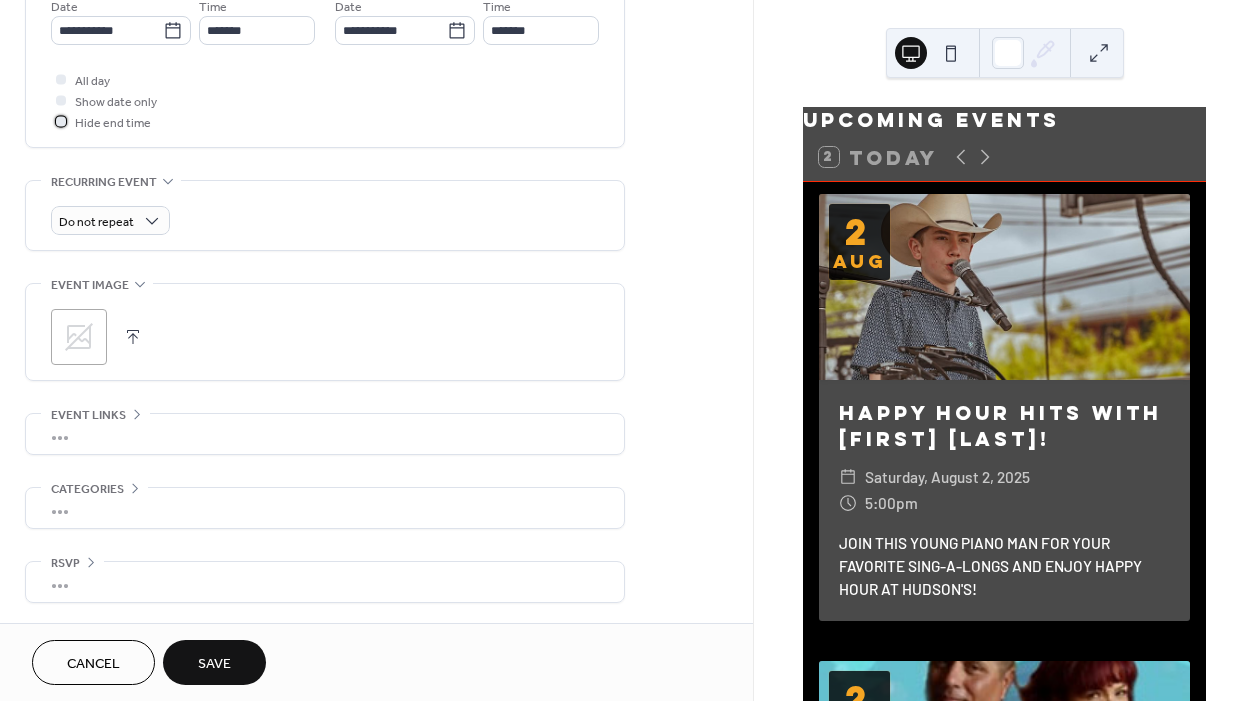 scroll, scrollTop: 712, scrollLeft: 0, axis: vertical 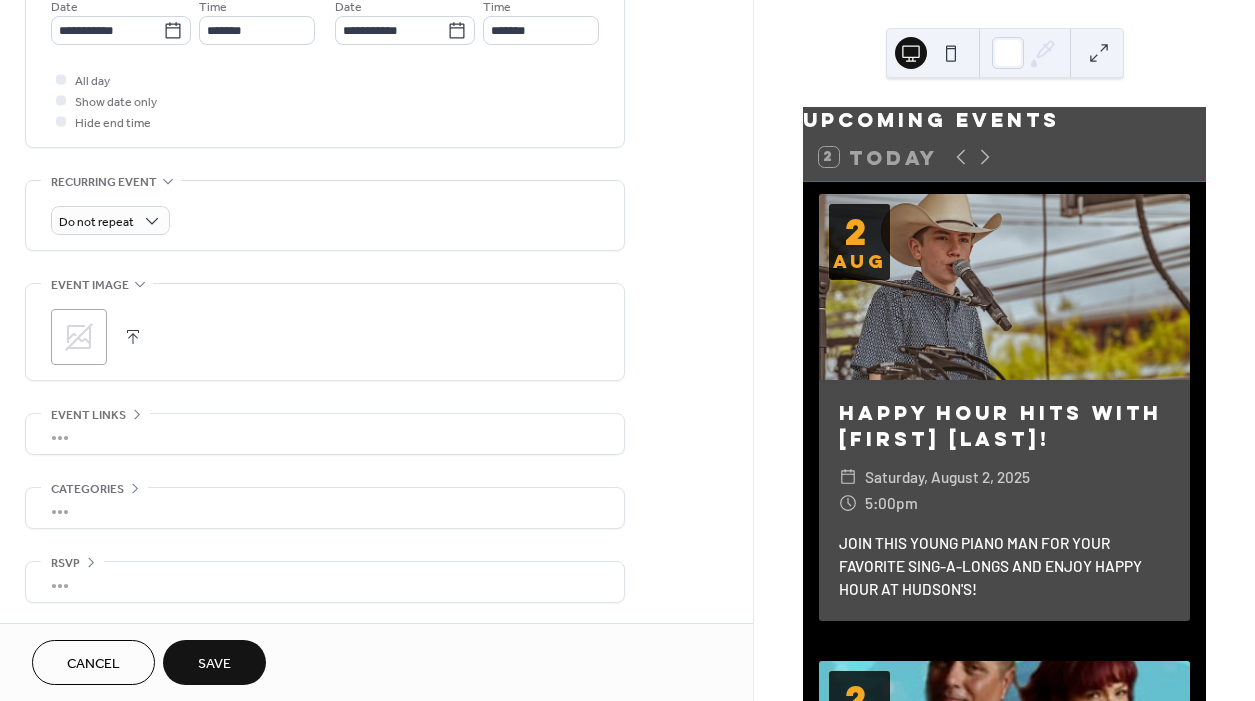 click at bounding box center [133, 337] 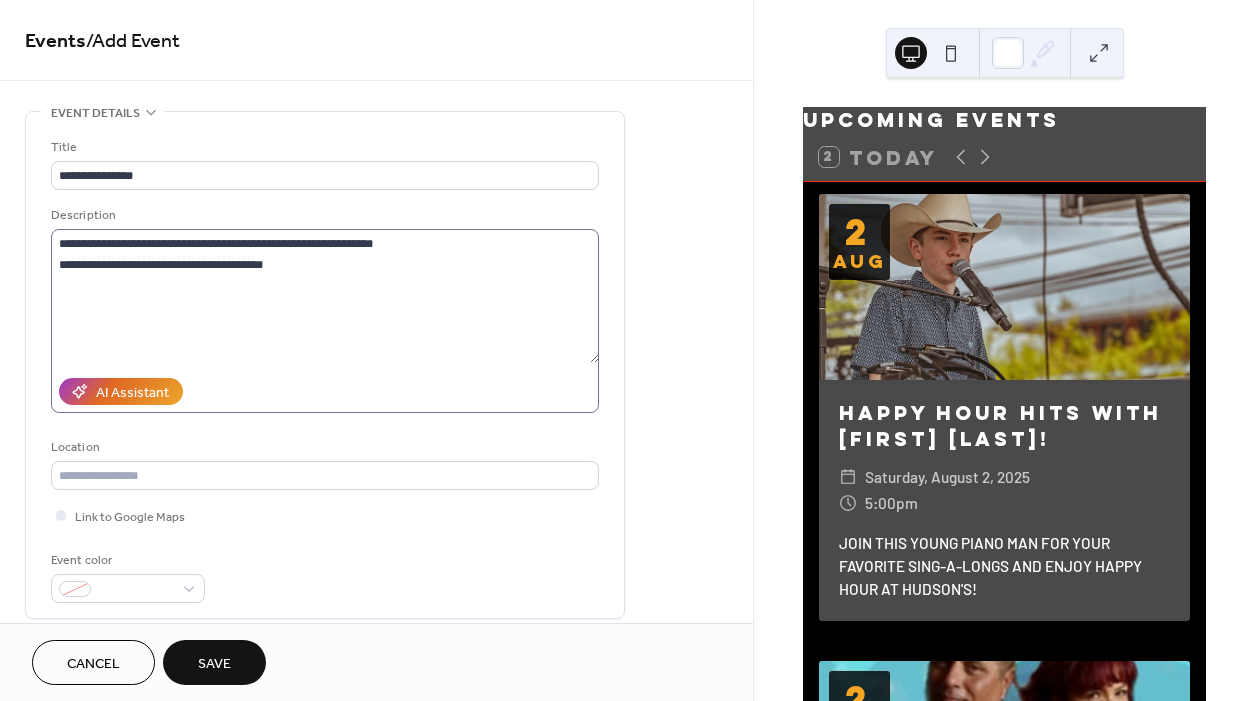 scroll, scrollTop: 0, scrollLeft: 0, axis: both 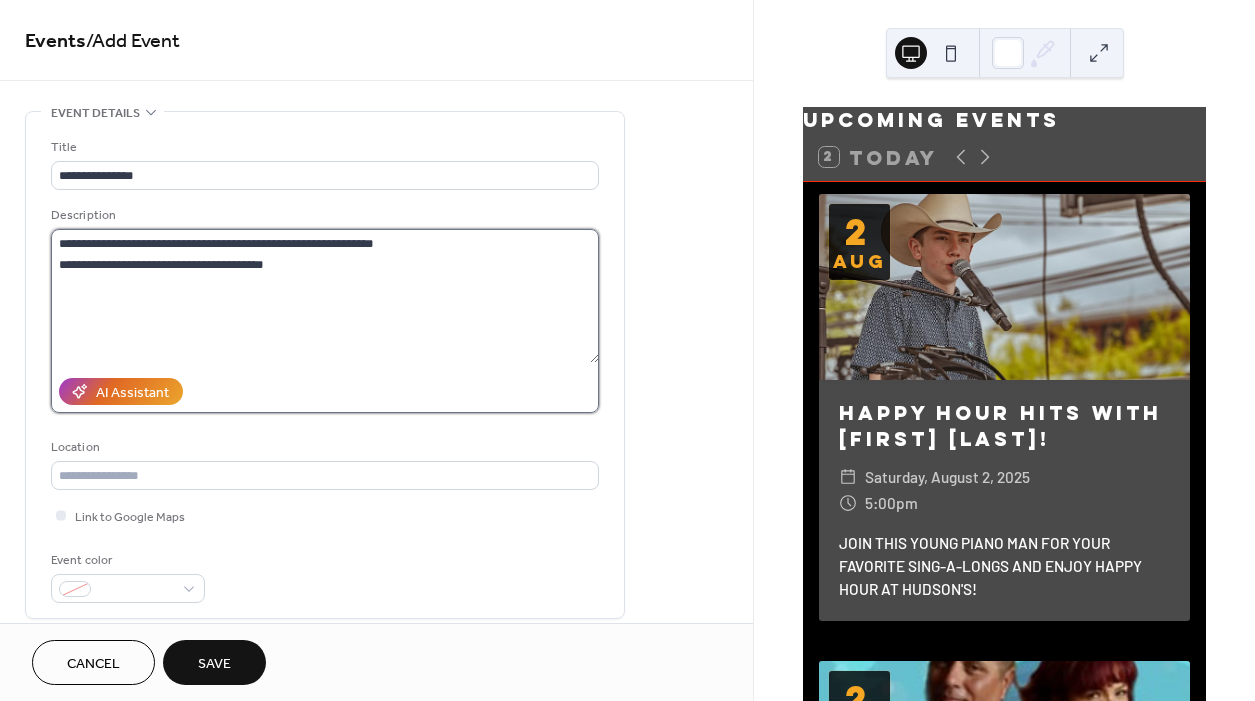 click on "**********" at bounding box center (325, 296) 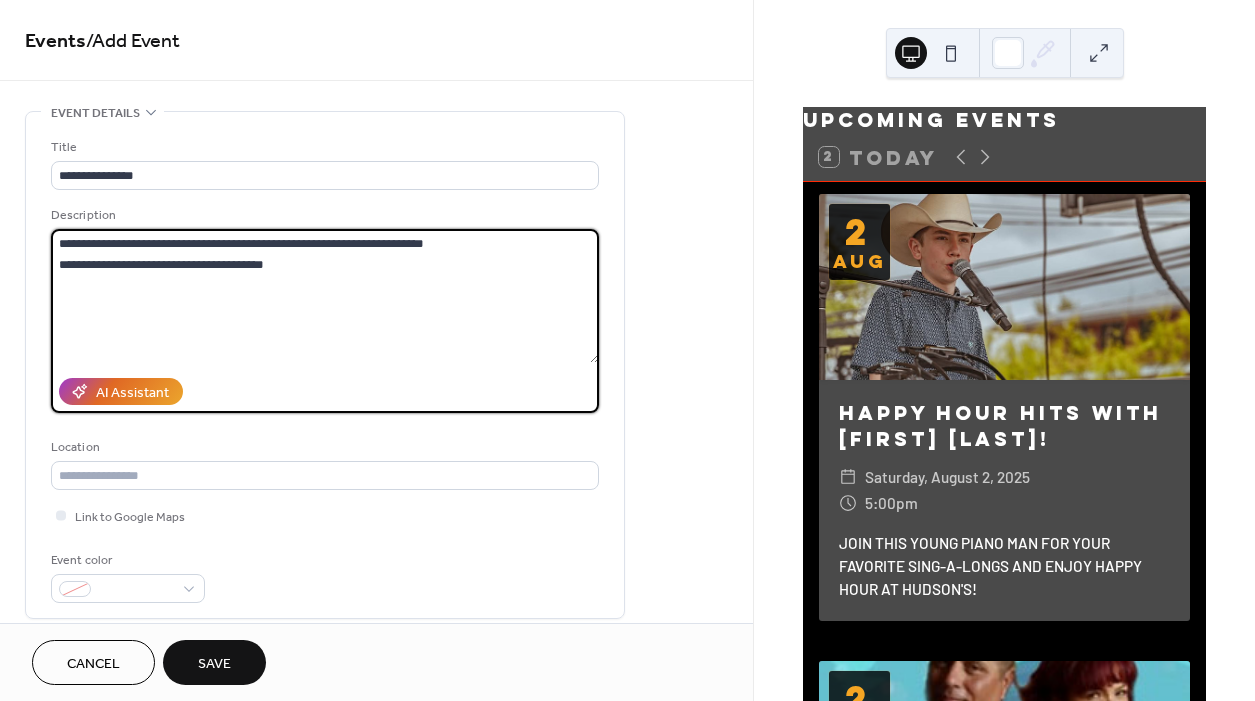 type on "**********" 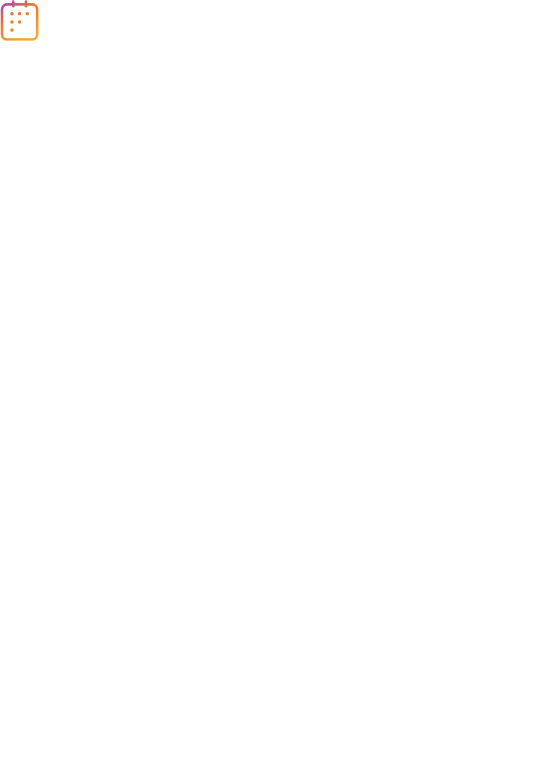 scroll, scrollTop: 0, scrollLeft: 0, axis: both 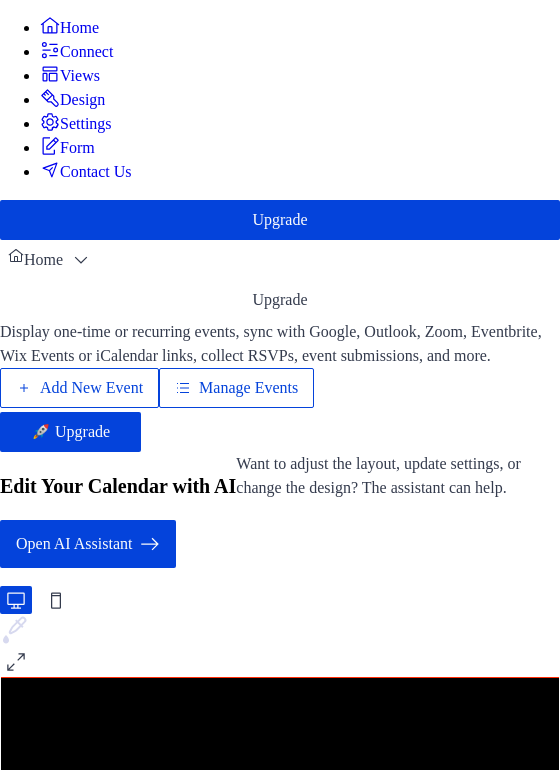 click on "Add New Event" at bounding box center [91, 388] 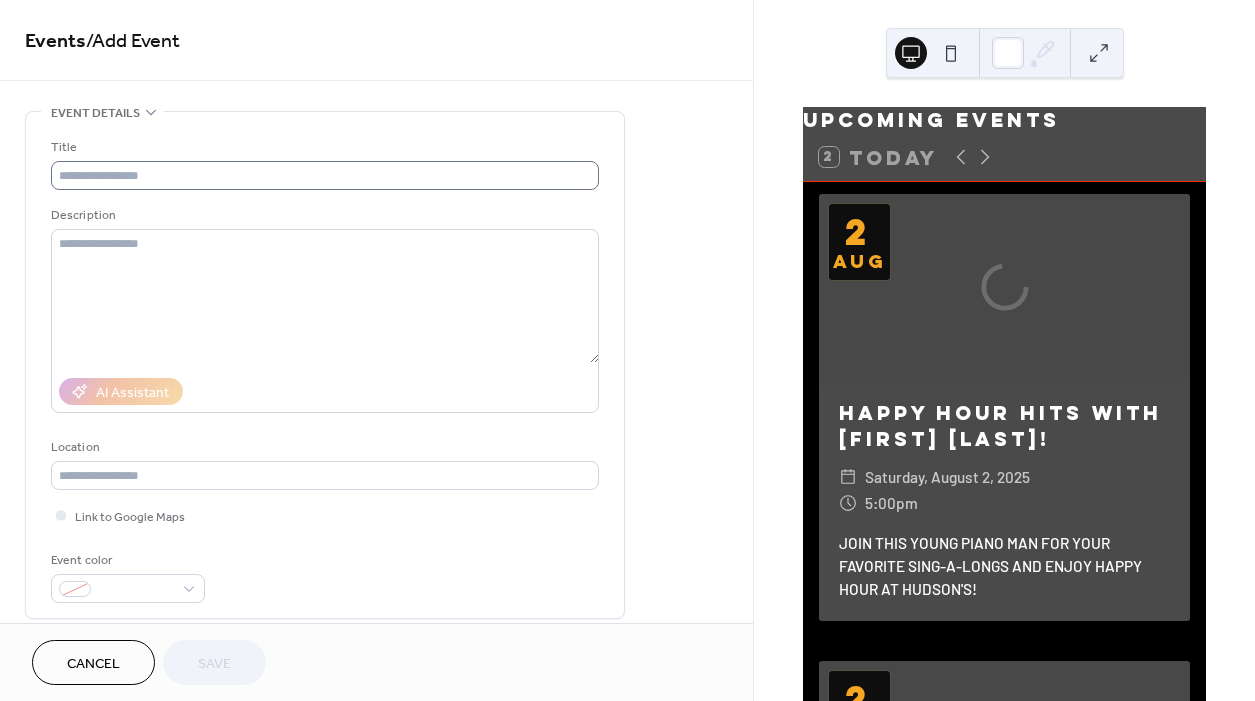 scroll, scrollTop: 0, scrollLeft: 0, axis: both 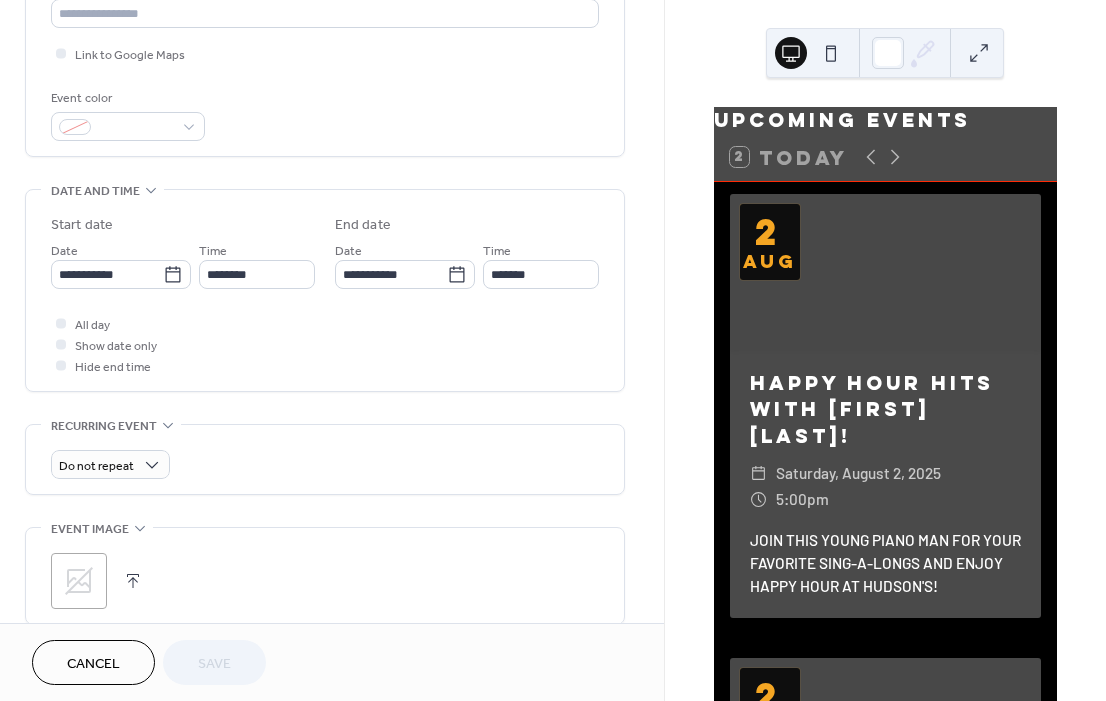 click at bounding box center [133, 581] 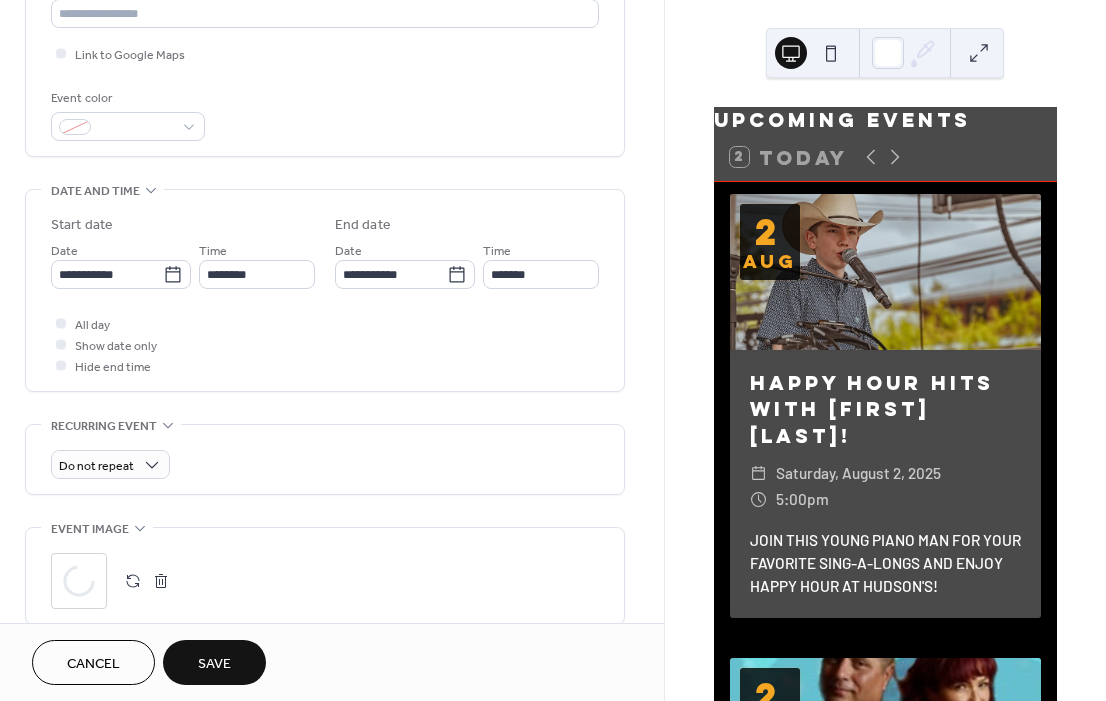 scroll, scrollTop: 0, scrollLeft: 0, axis: both 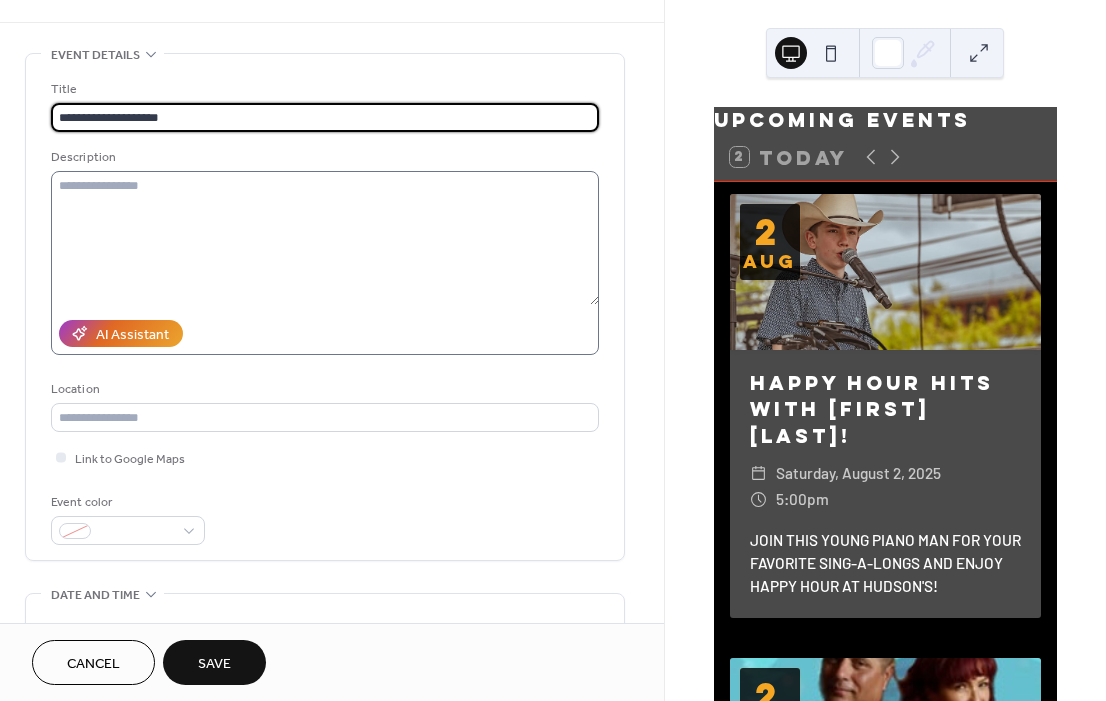 type on "**********" 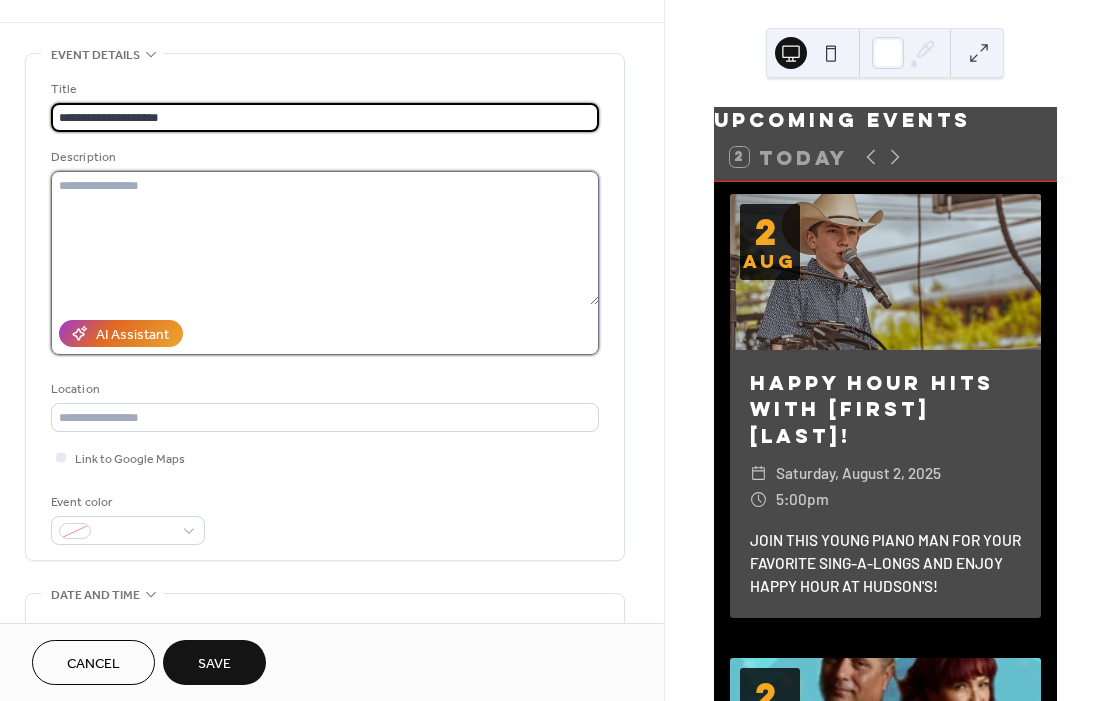 click at bounding box center [325, 238] 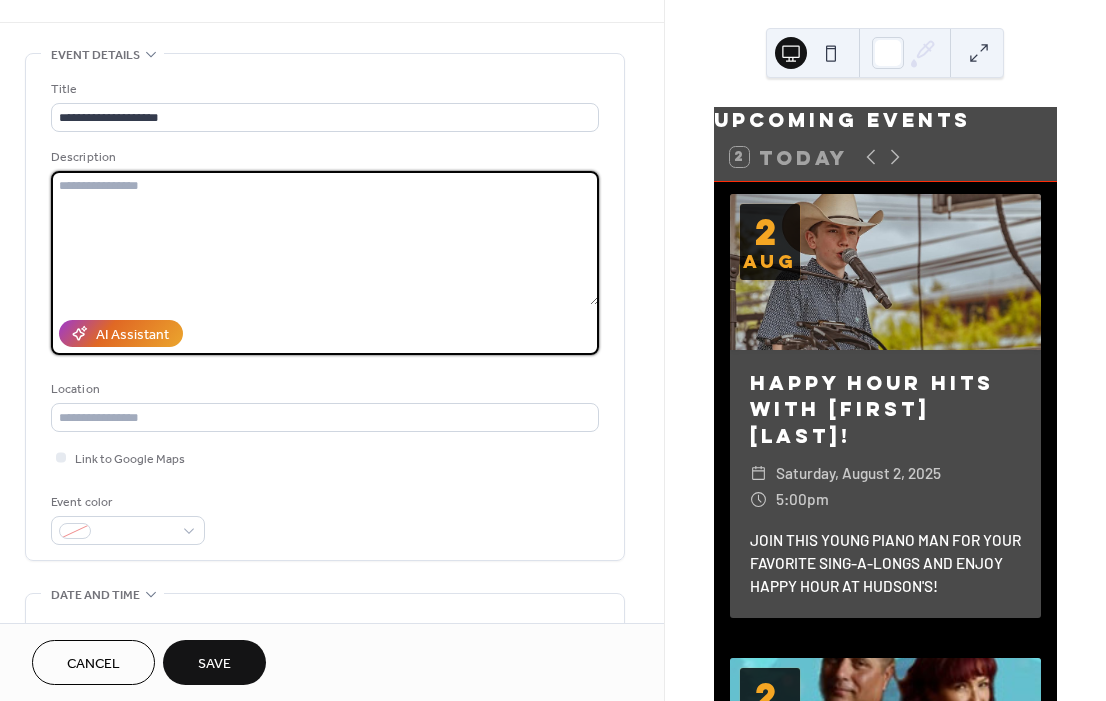 paste on "**********" 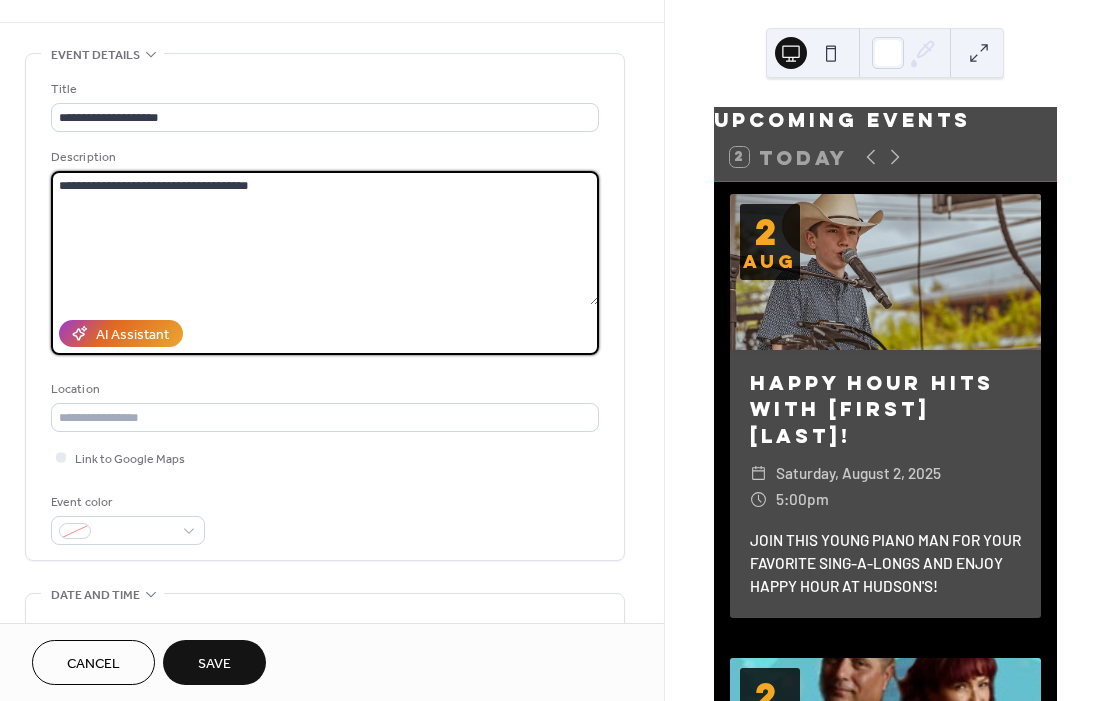 drag, startPoint x: 99, startPoint y: 185, endPoint x: 40, endPoint y: 189, distance: 59.135437 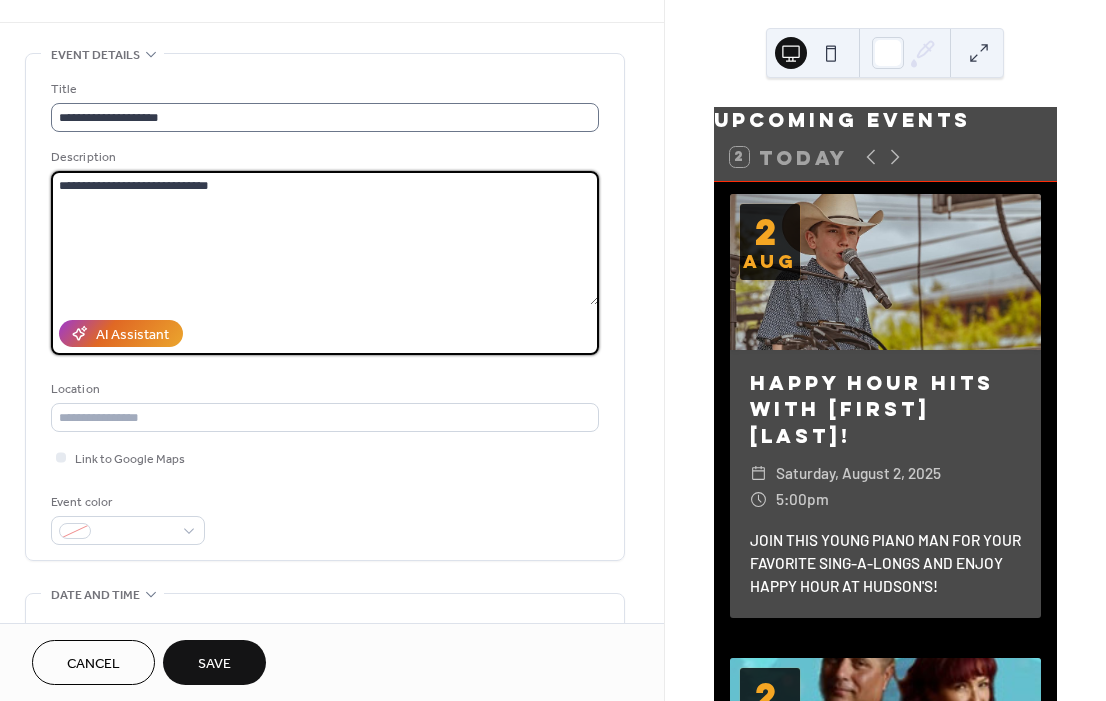 type on "**********" 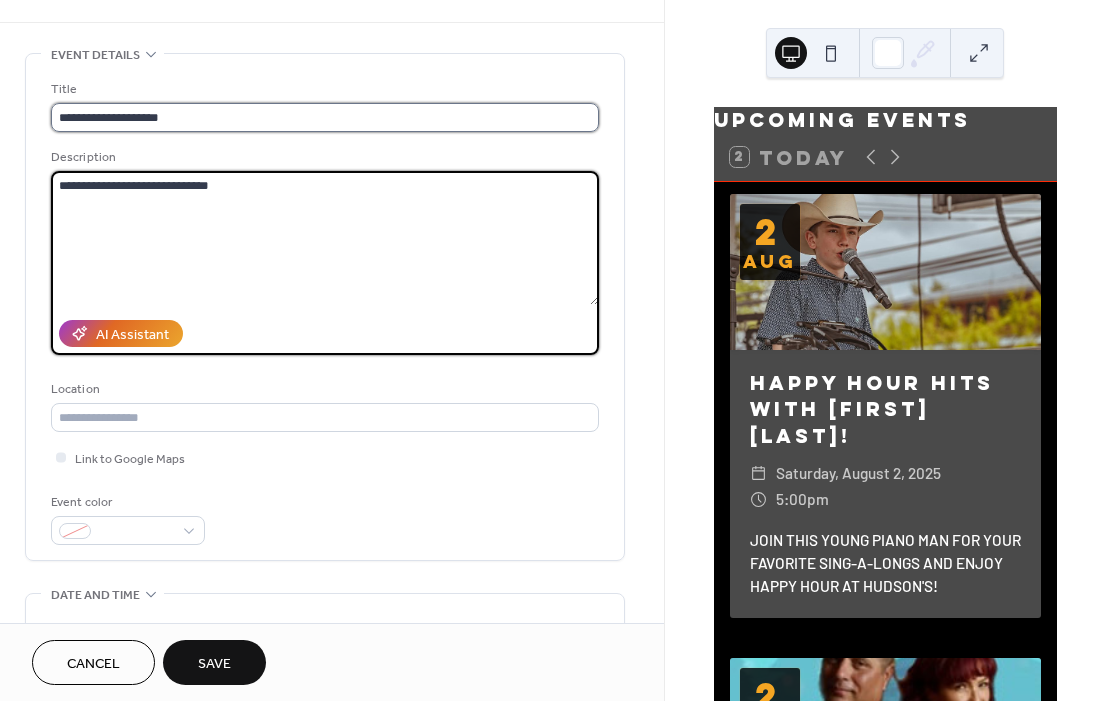 click on "**********" at bounding box center (325, 117) 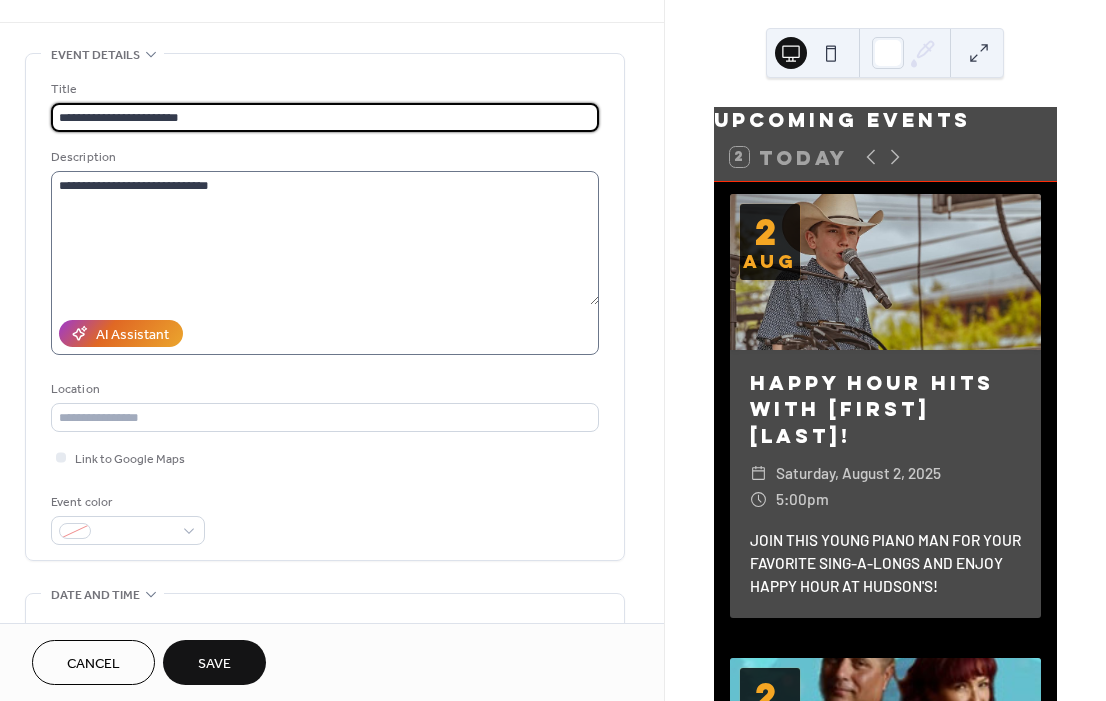 type on "**********" 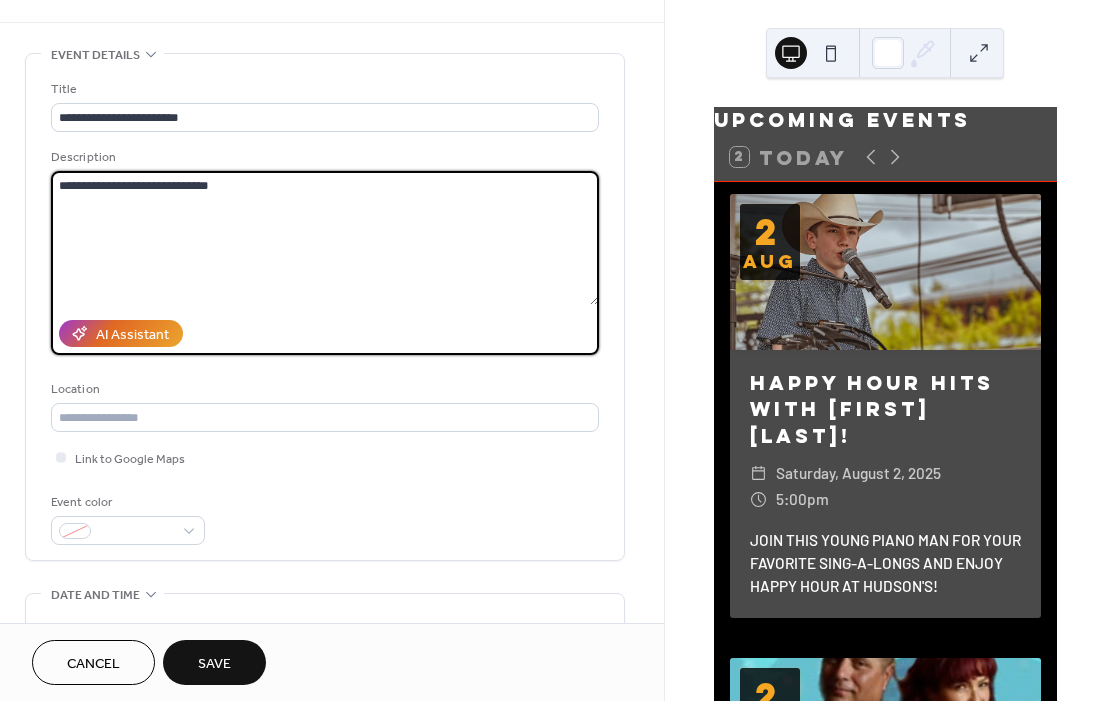click on "**********" at bounding box center (325, 238) 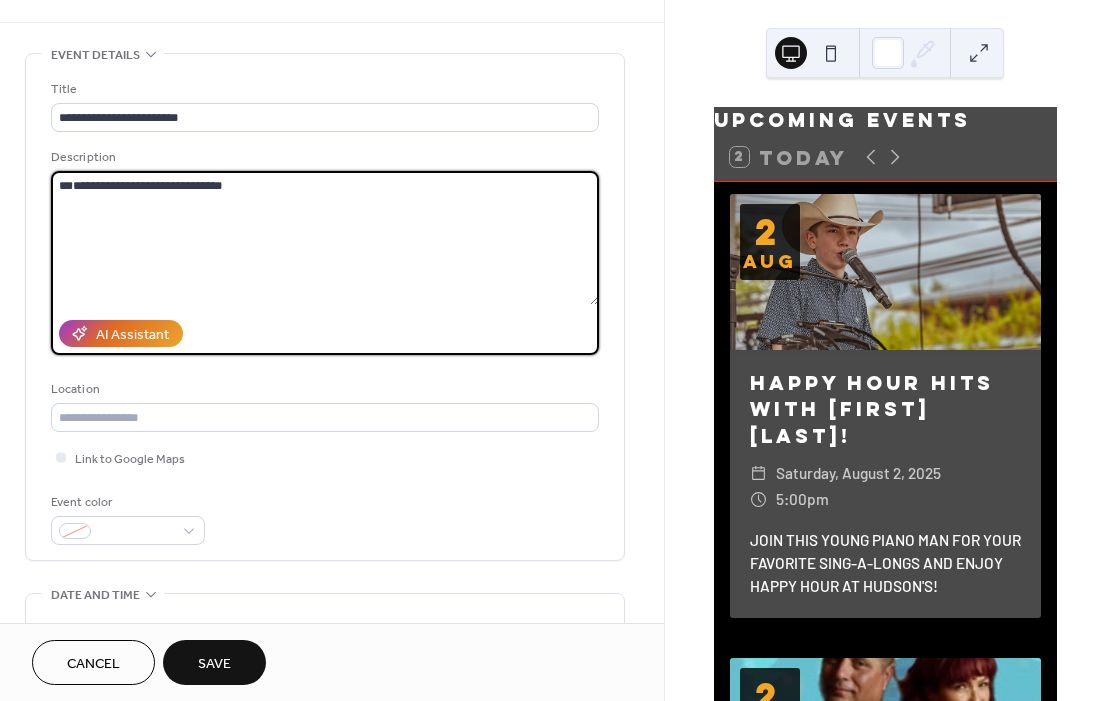paste on "**********" 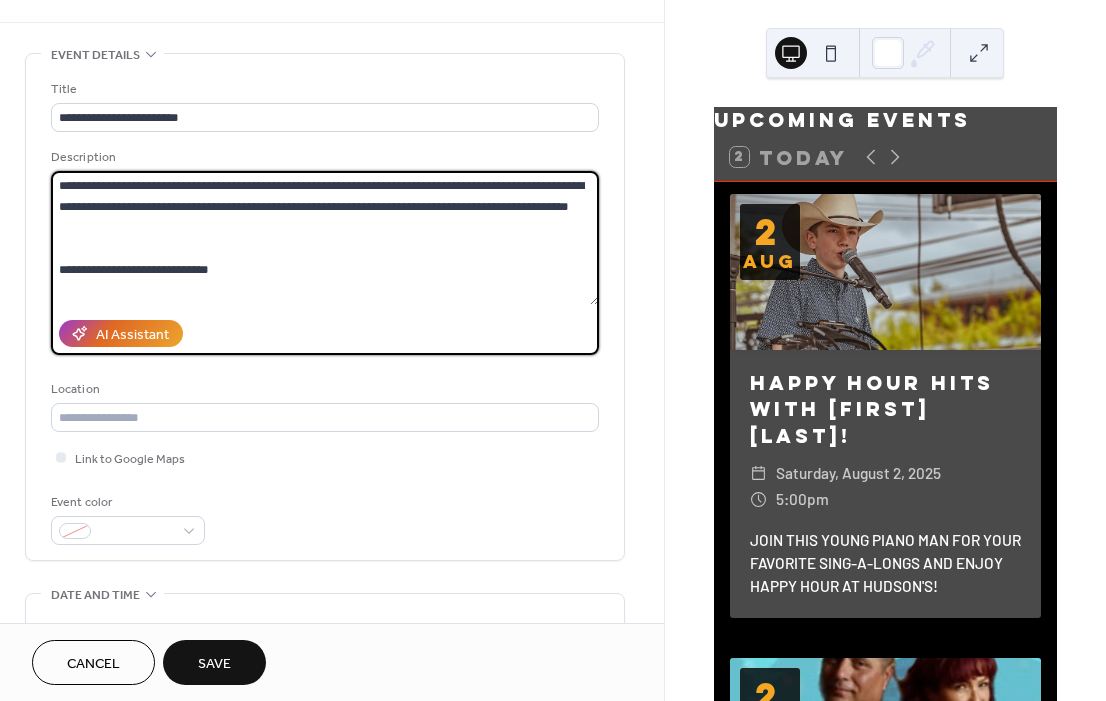 click on "**********" at bounding box center (325, 238) 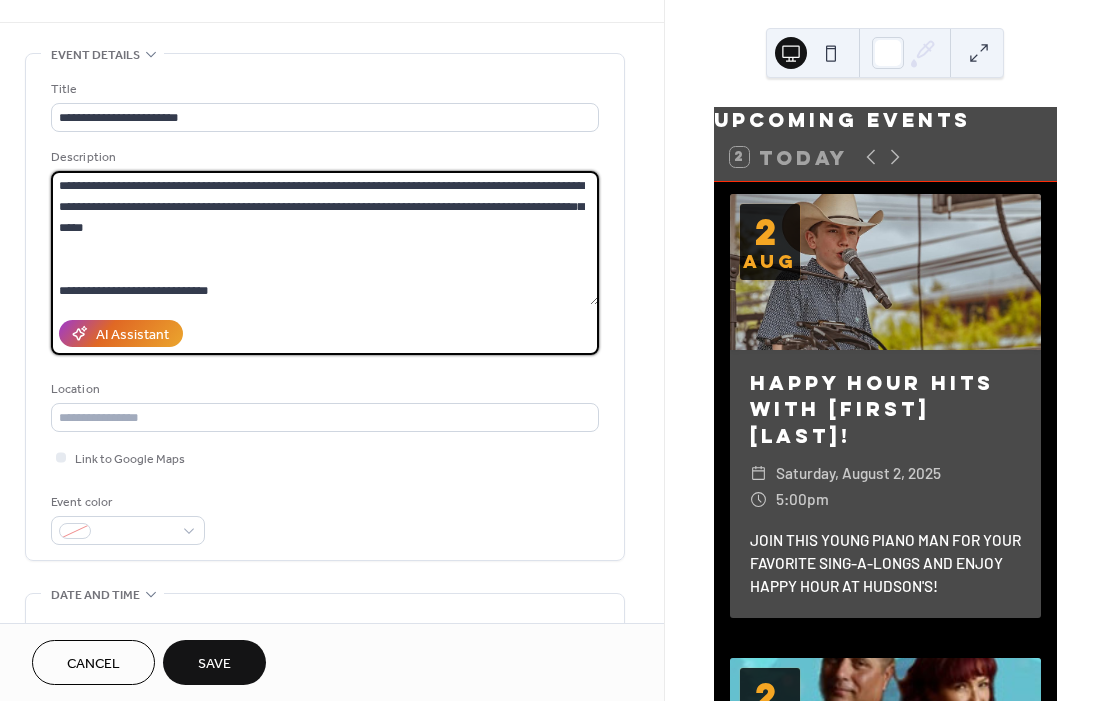 click on "**********" at bounding box center (325, 238) 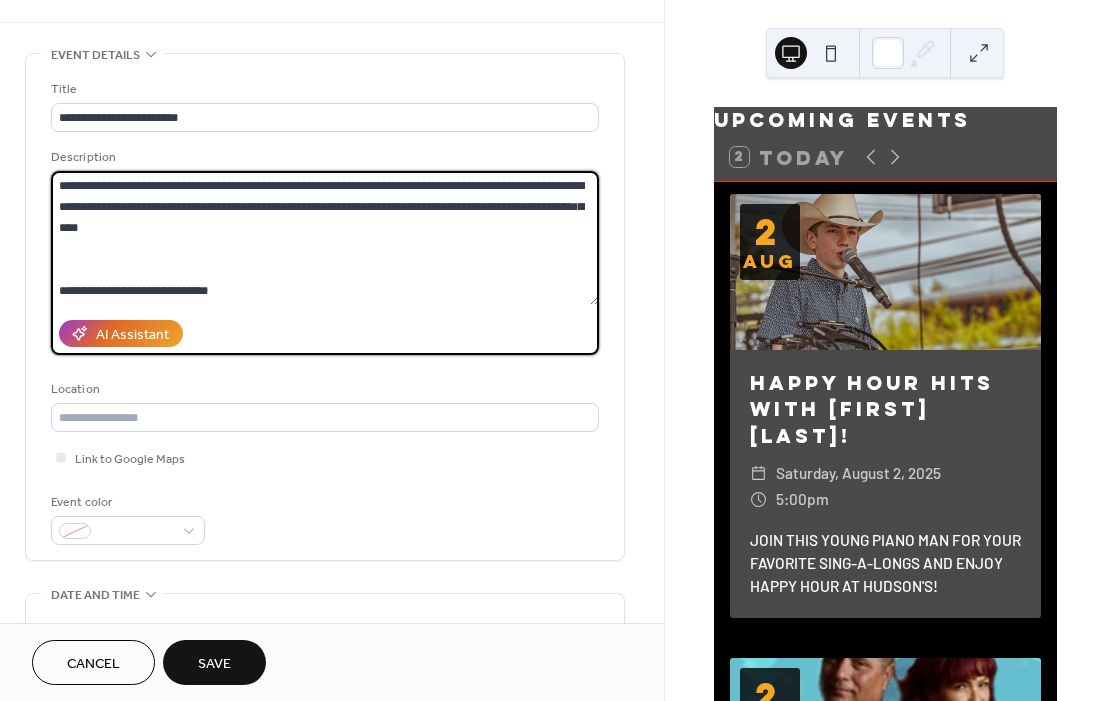 click on "**********" at bounding box center (325, 238) 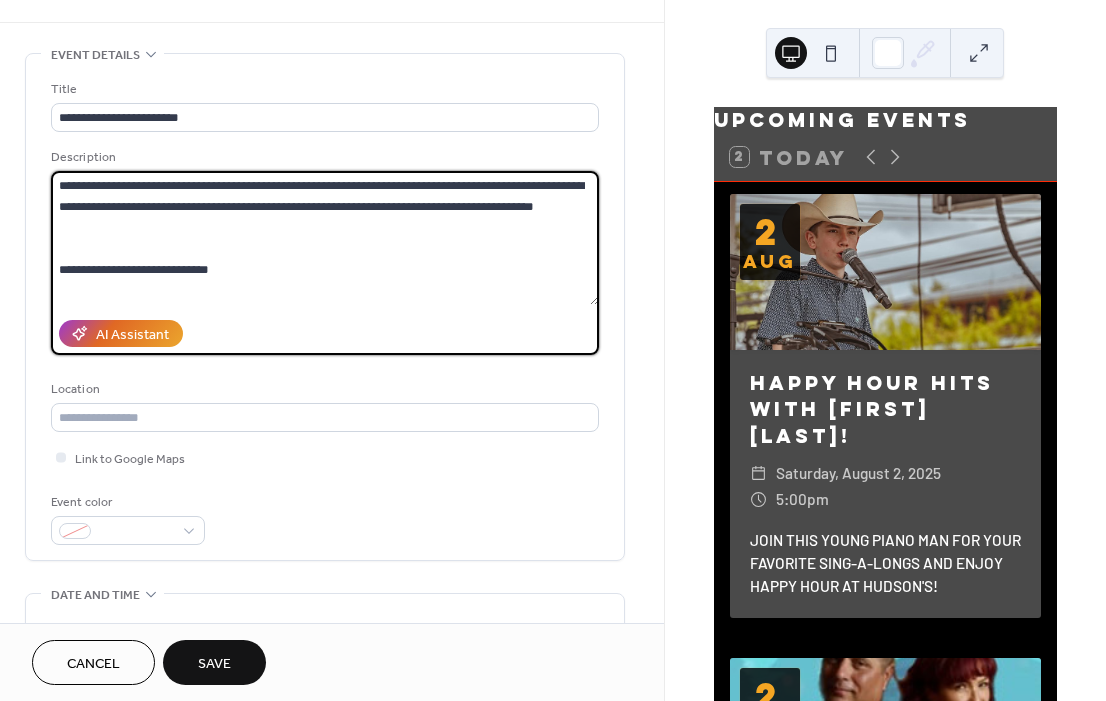 click on "**********" at bounding box center [325, 238] 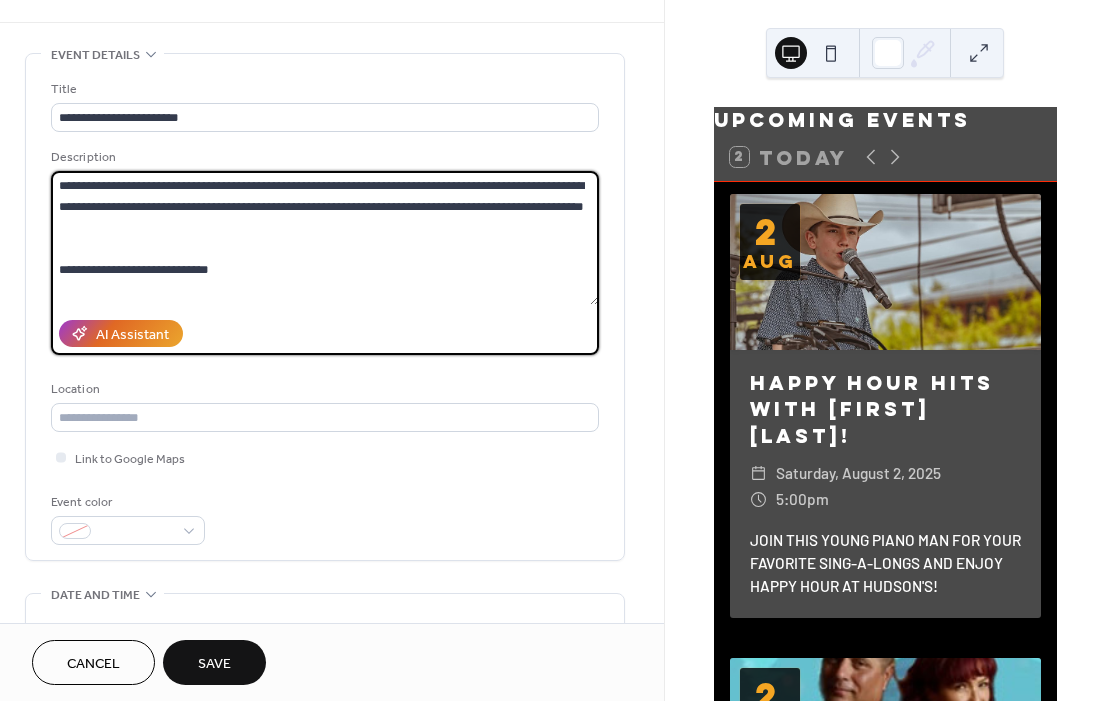 click on "**********" at bounding box center [325, 238] 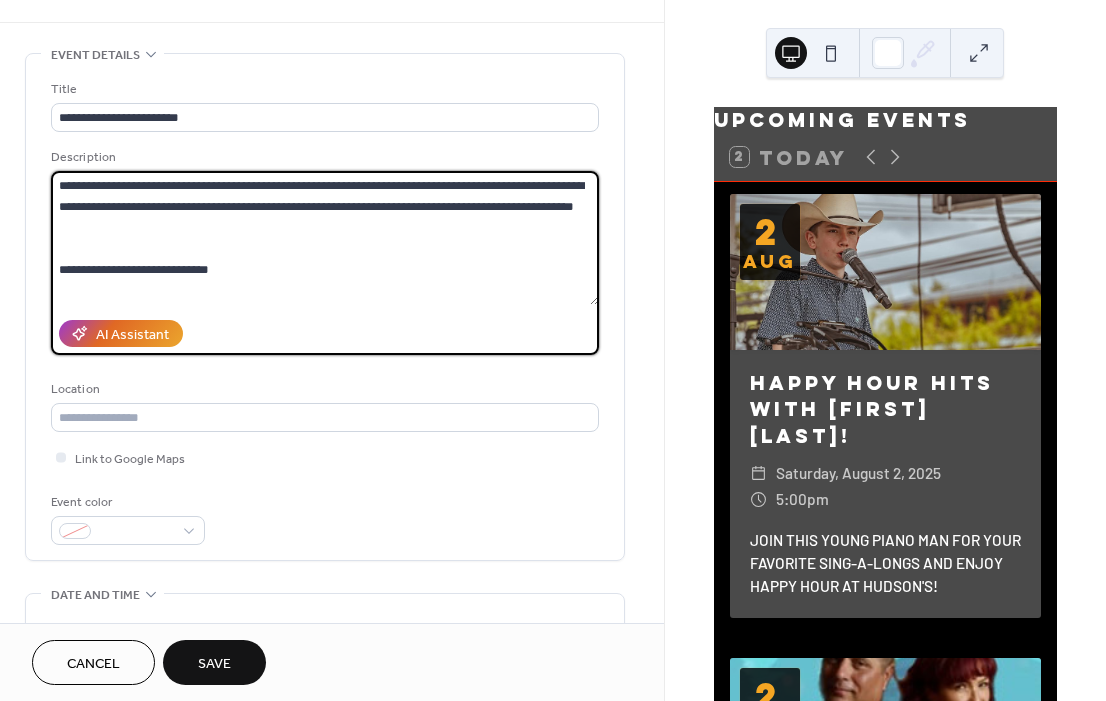 click on "**********" at bounding box center (325, 238) 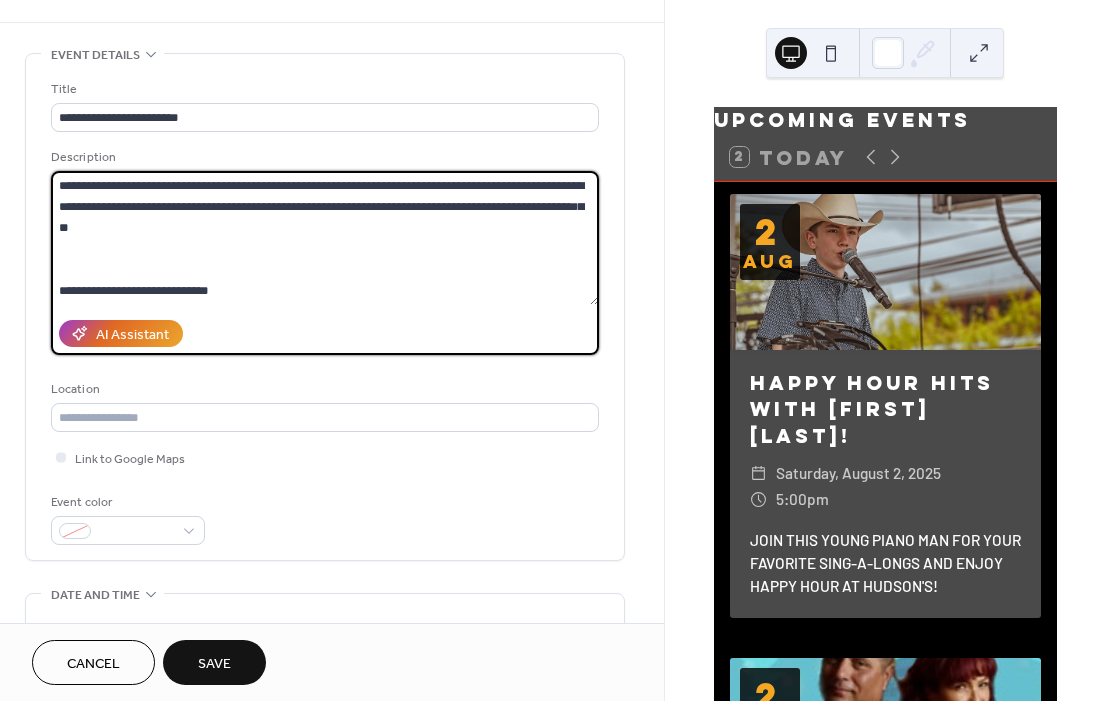 click on "**********" at bounding box center (325, 238) 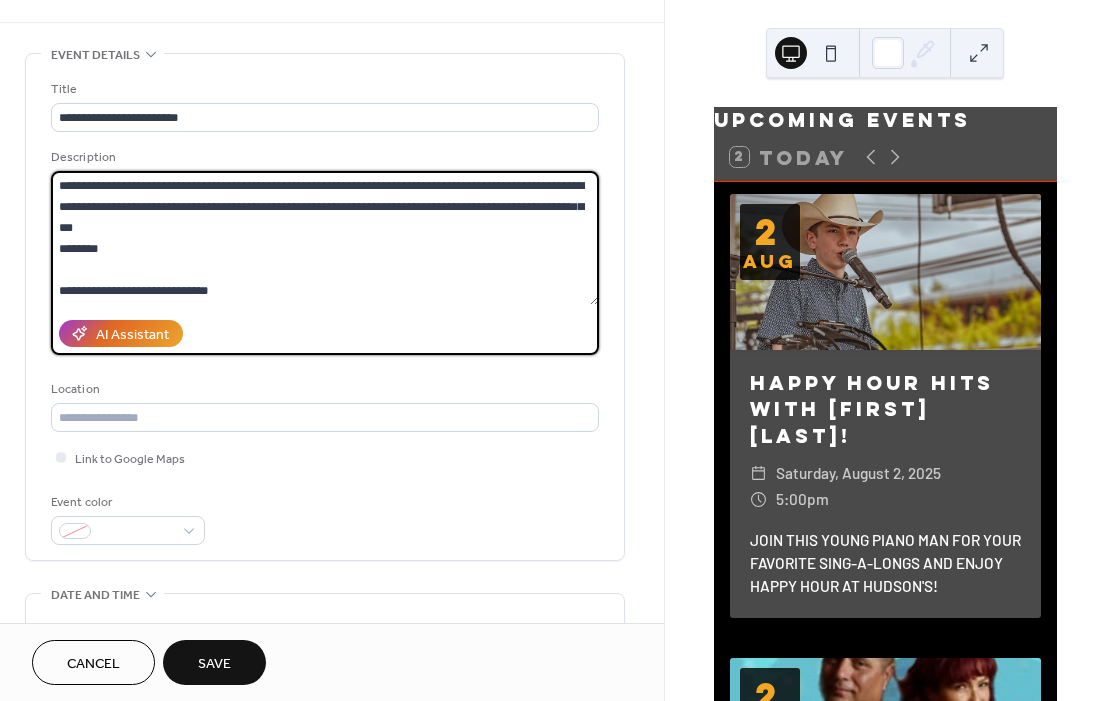 click on "**********" at bounding box center [325, 238] 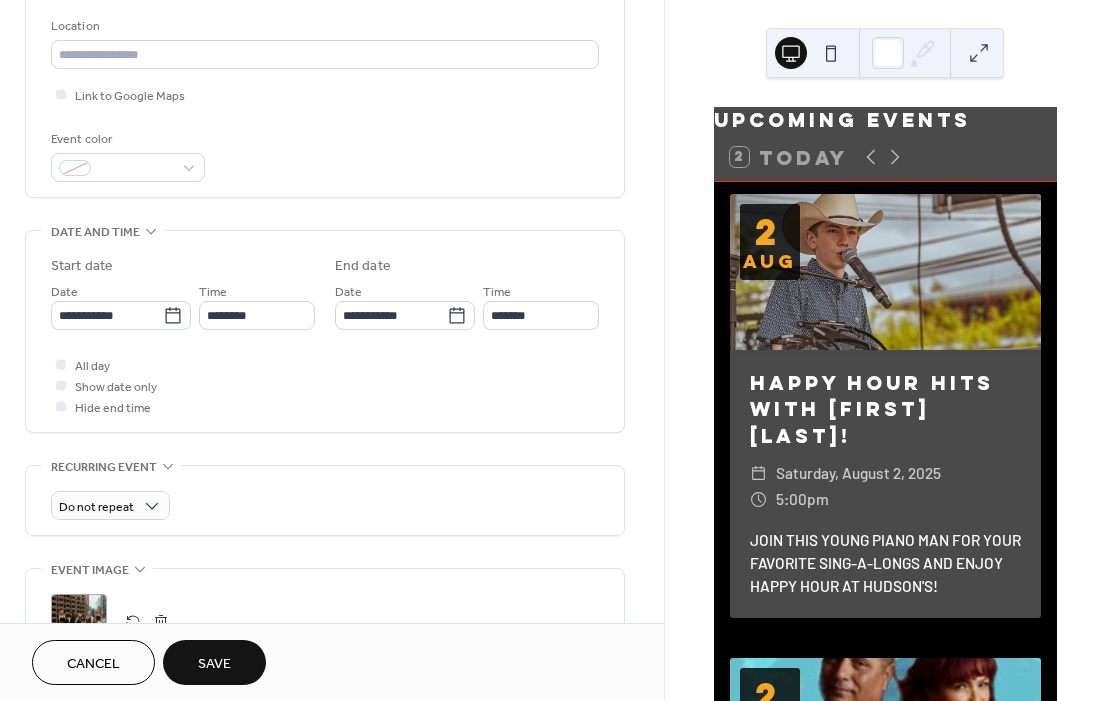 scroll, scrollTop: 429, scrollLeft: 0, axis: vertical 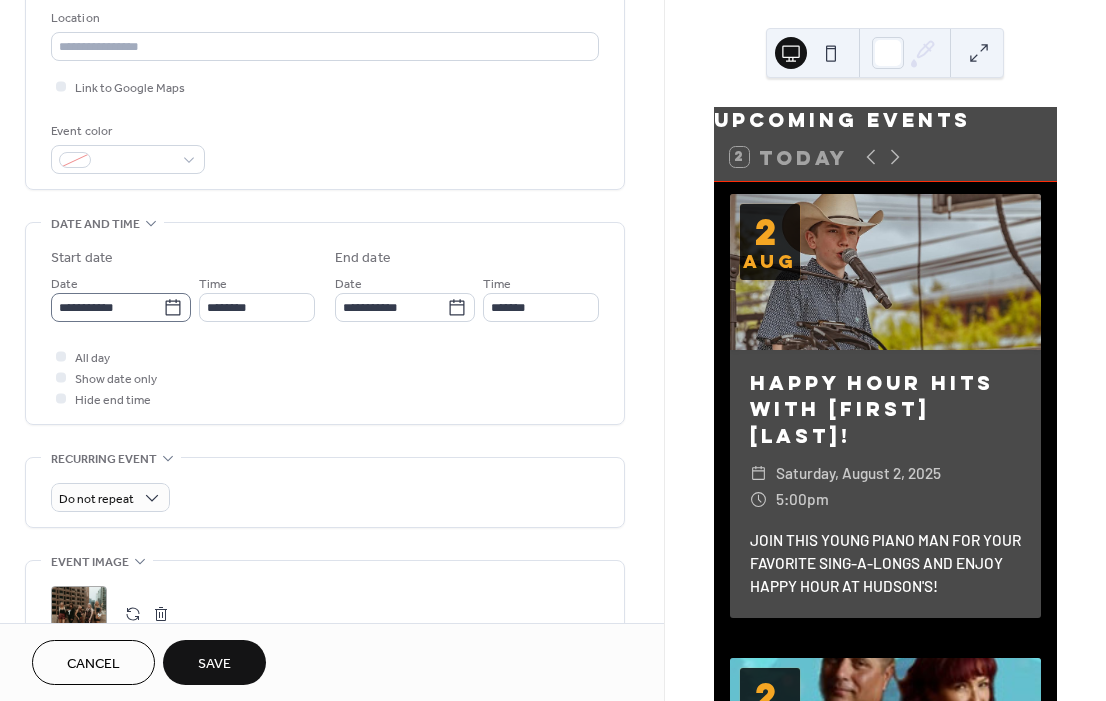 type on "**********" 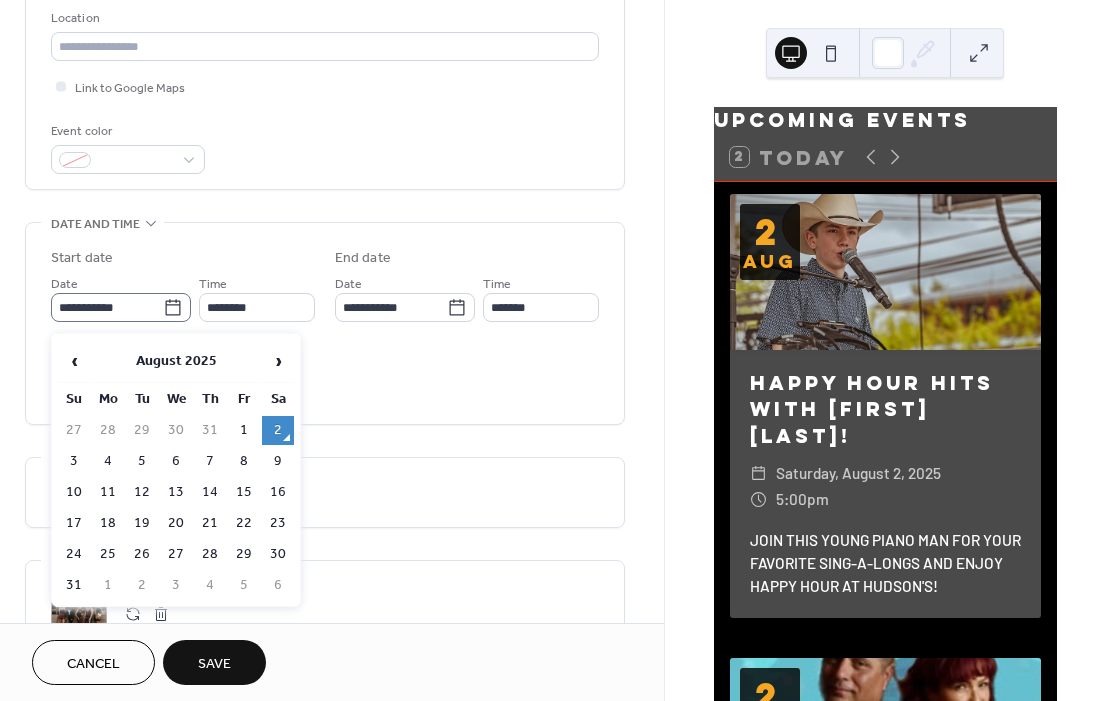 click 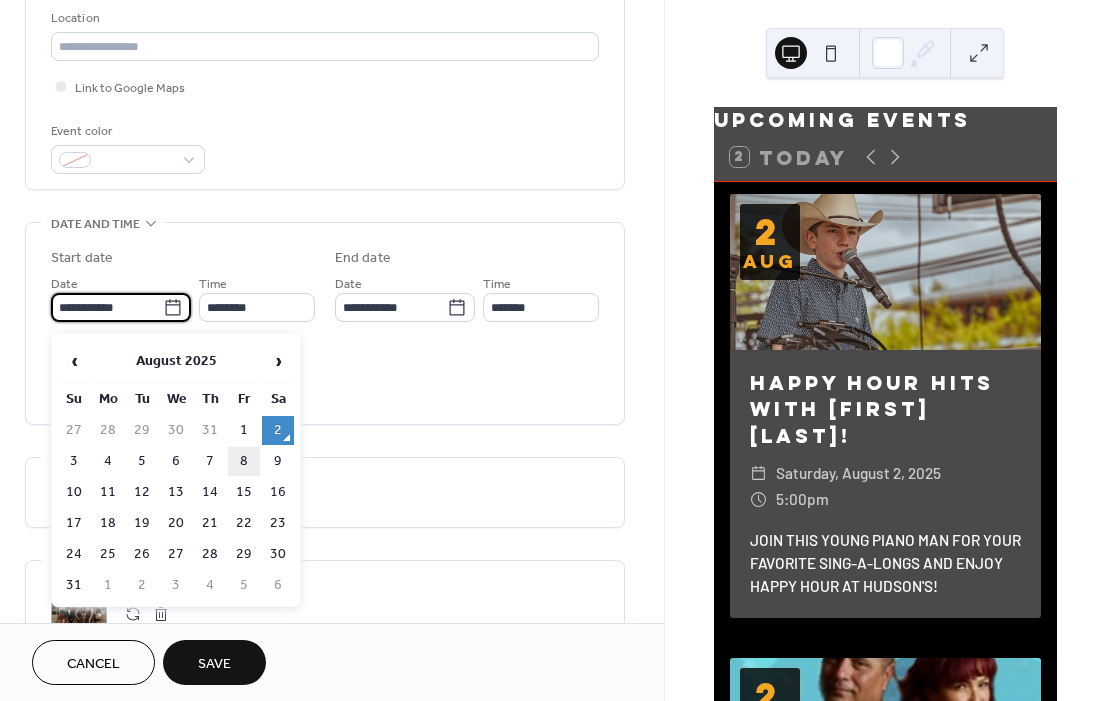 click on "8" at bounding box center [244, 461] 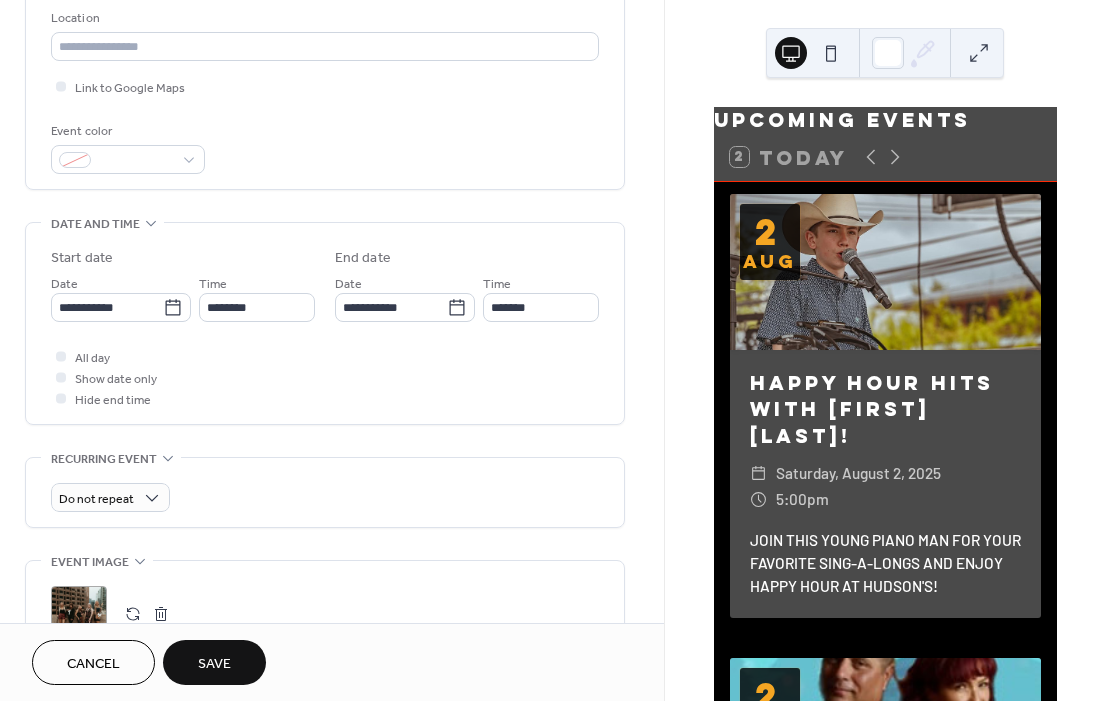 type on "**********" 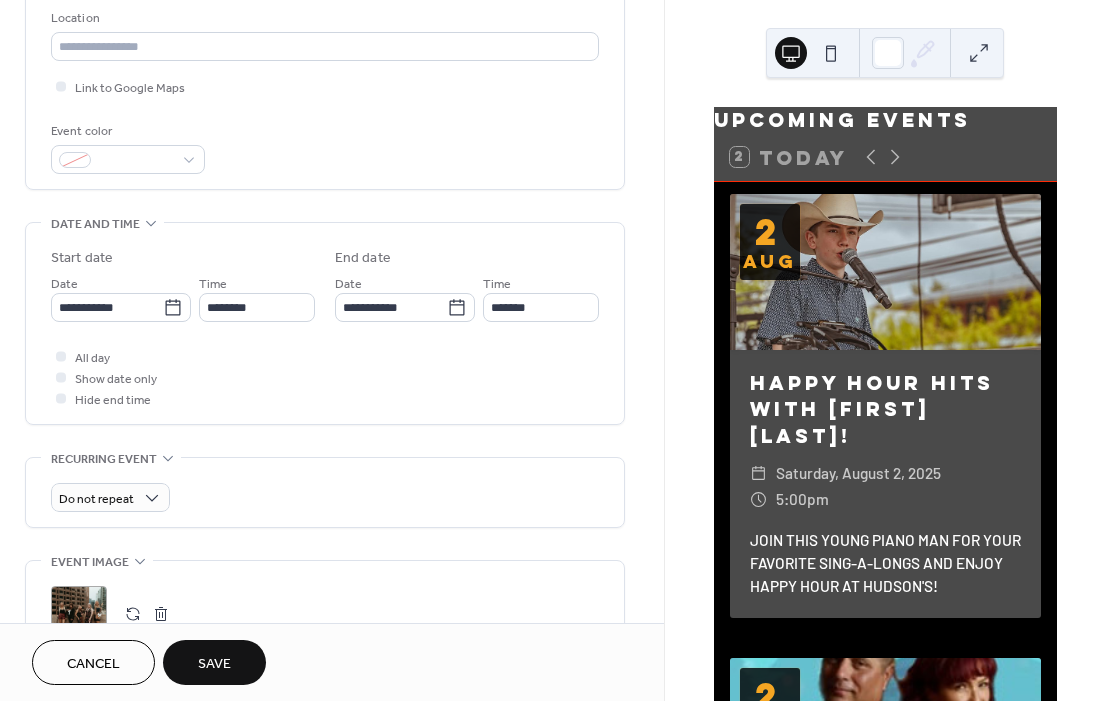 type on "**********" 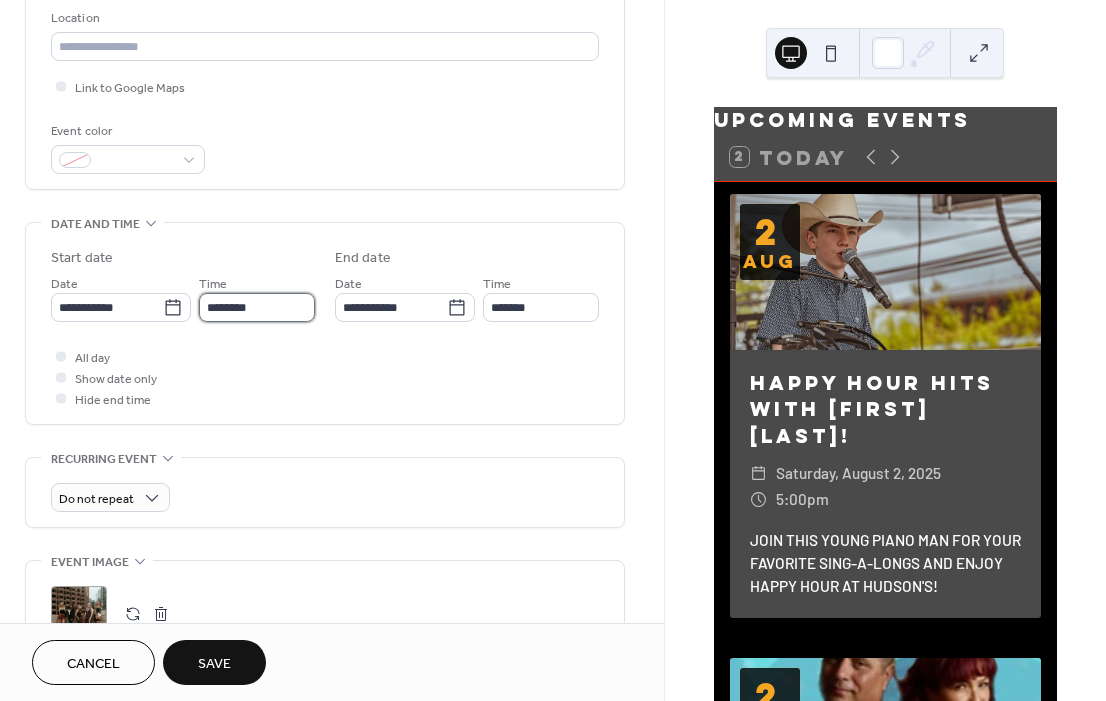 click on "********" at bounding box center (257, 307) 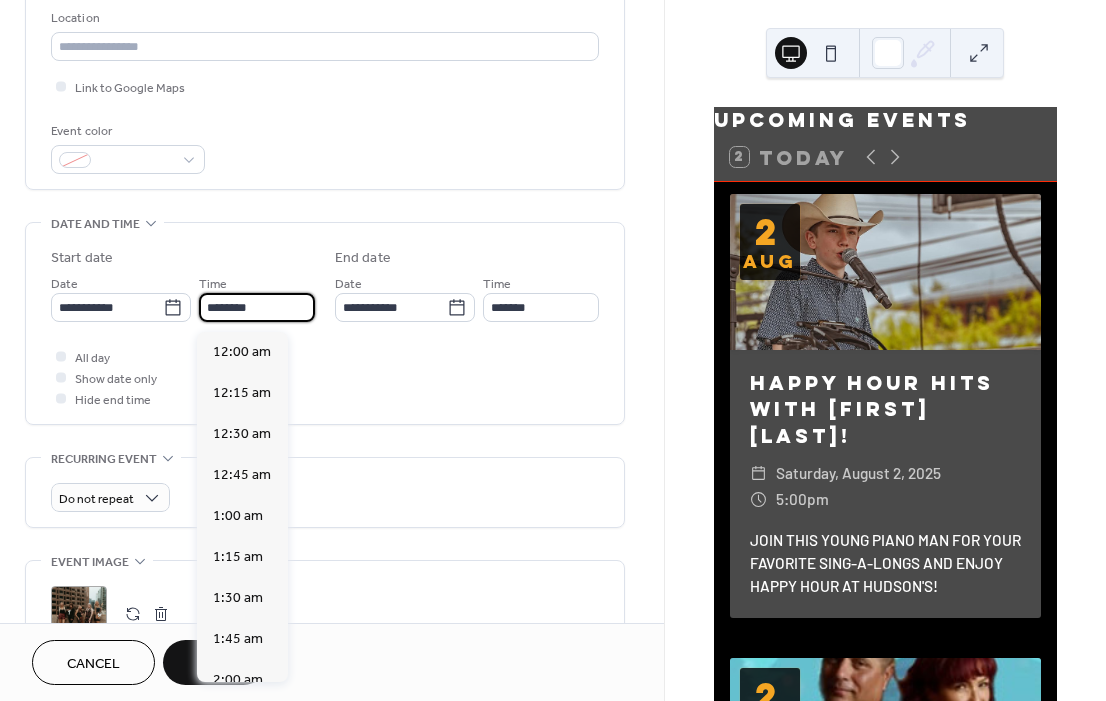 click on "********" at bounding box center (257, 307) 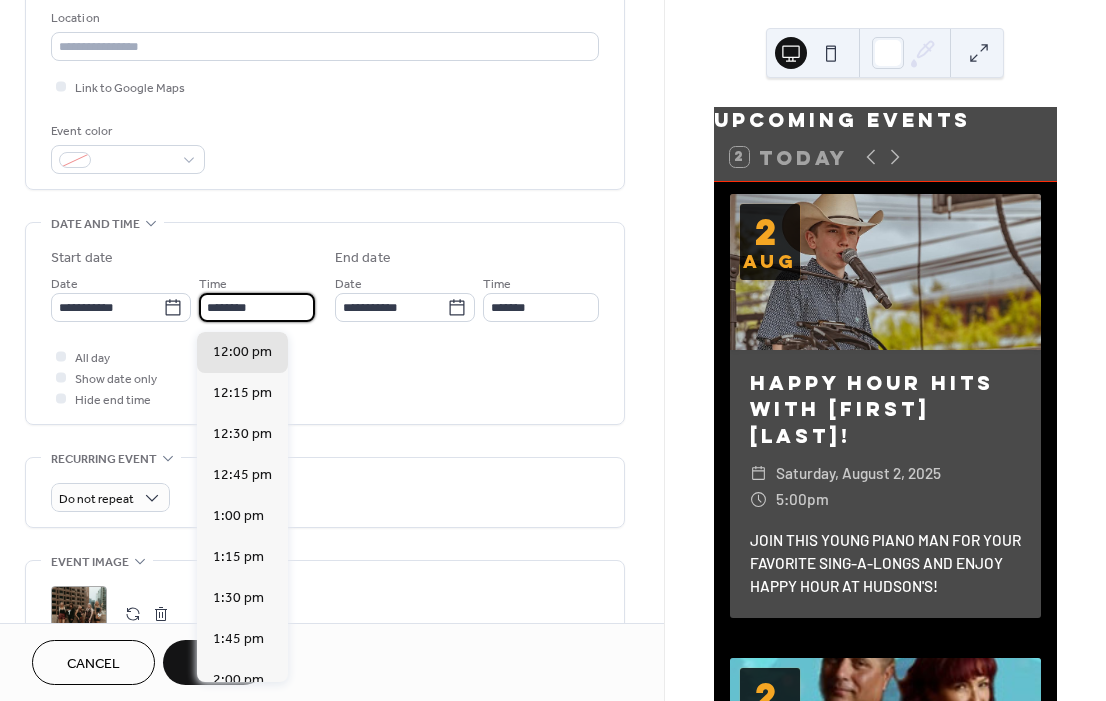 click on "********" at bounding box center [257, 307] 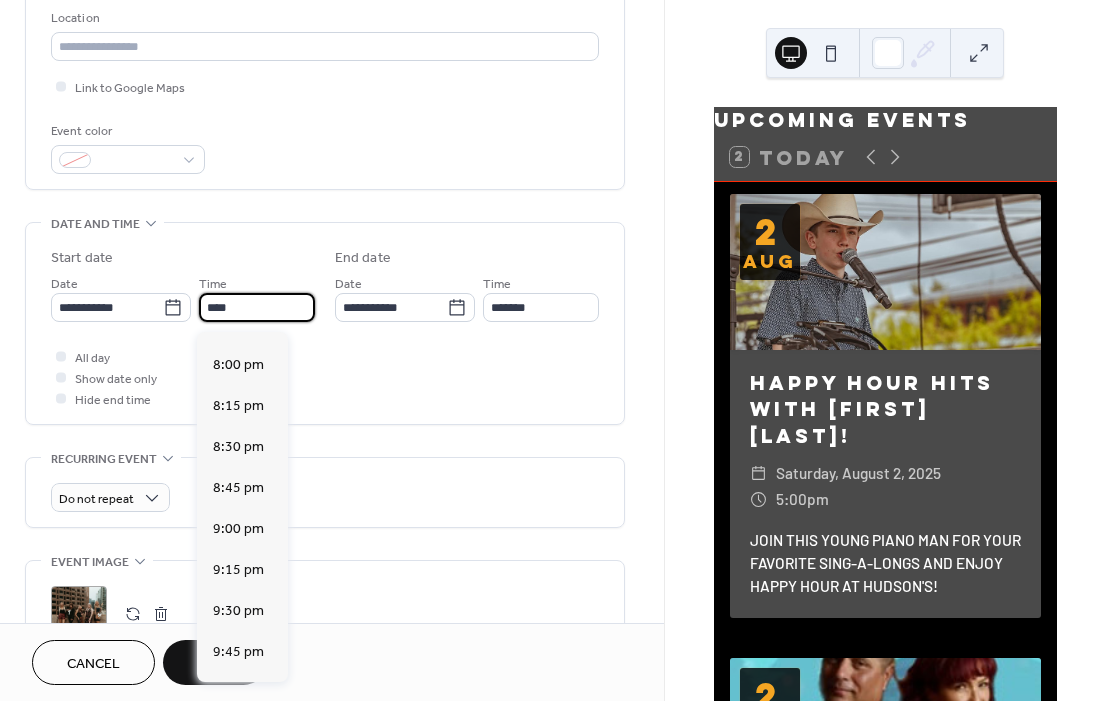 scroll, scrollTop: 3245, scrollLeft: 0, axis: vertical 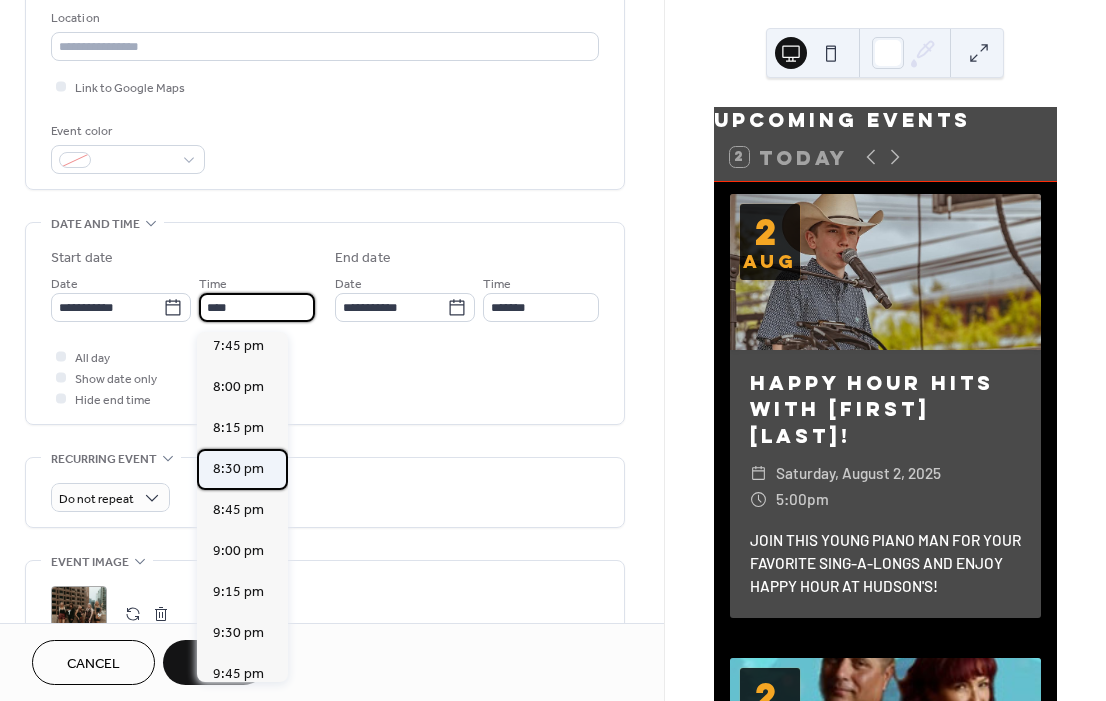 click on "8:30 pm" at bounding box center (238, 469) 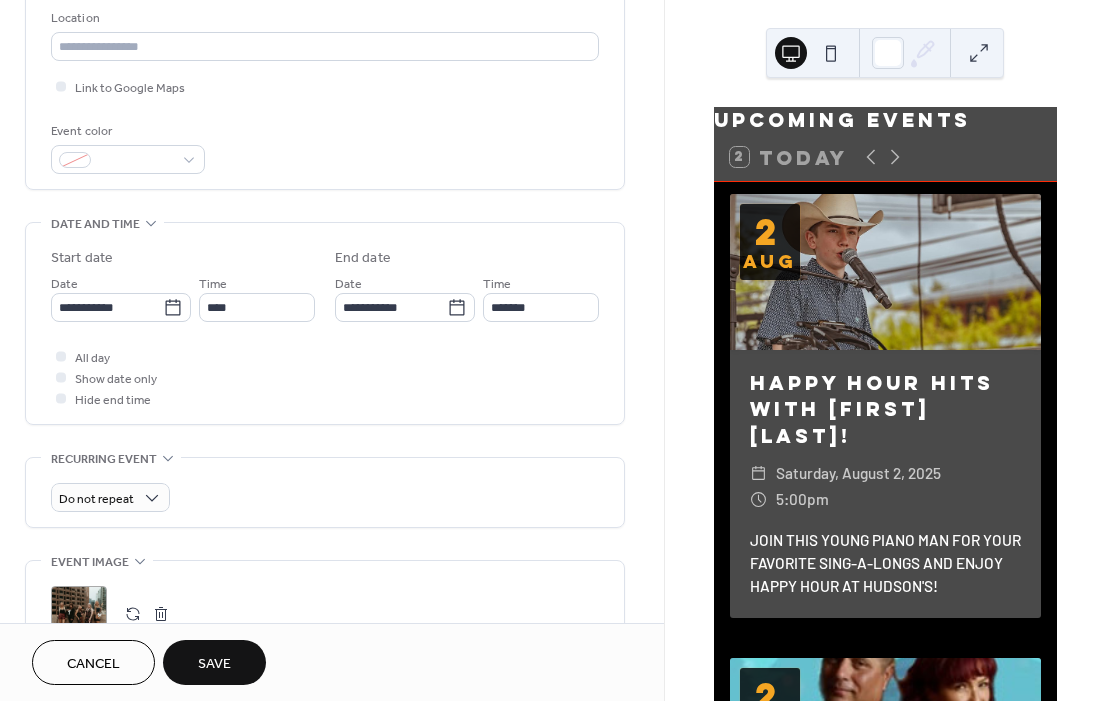 type on "*******" 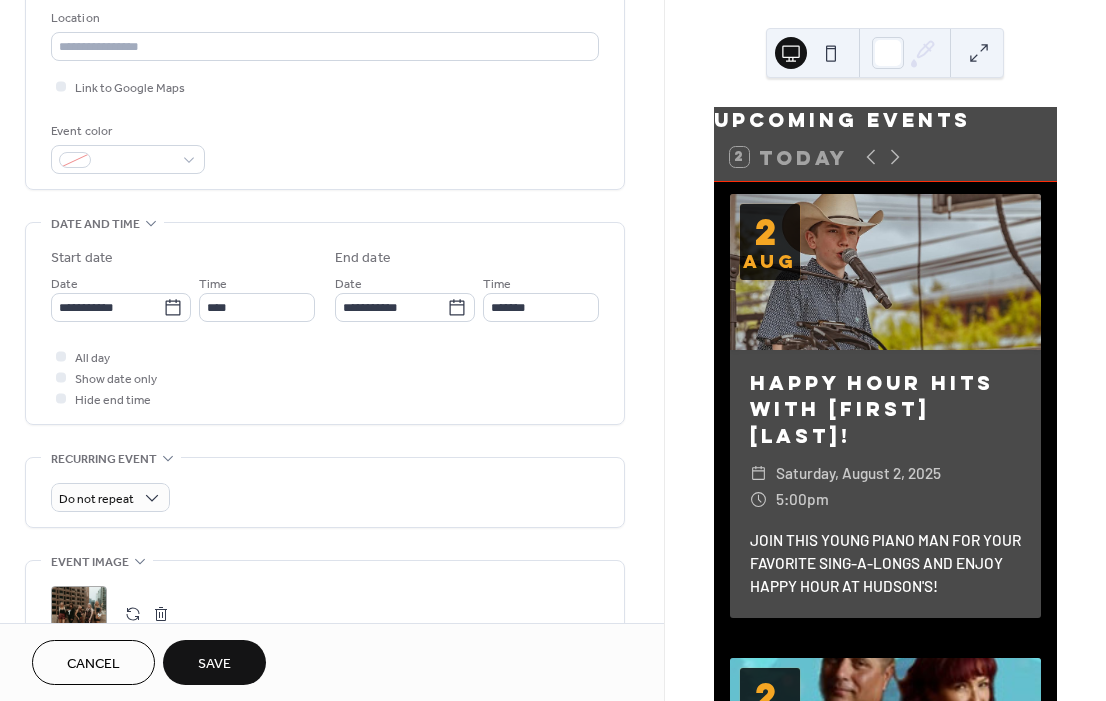 type on "*******" 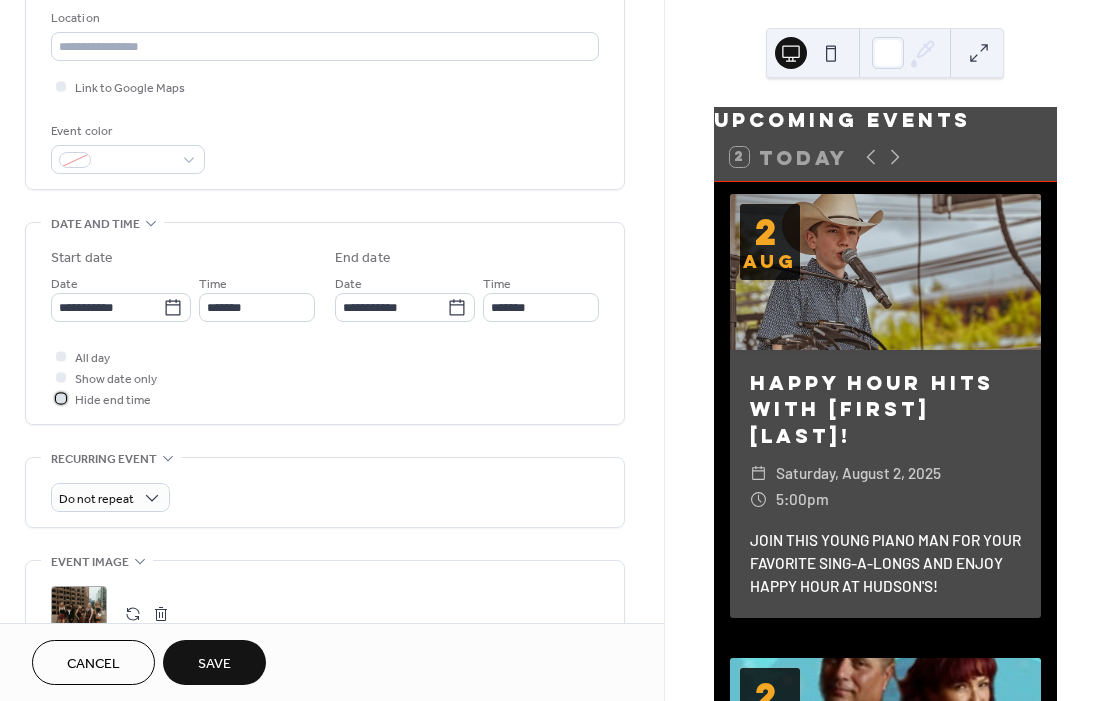 click at bounding box center (61, 398) 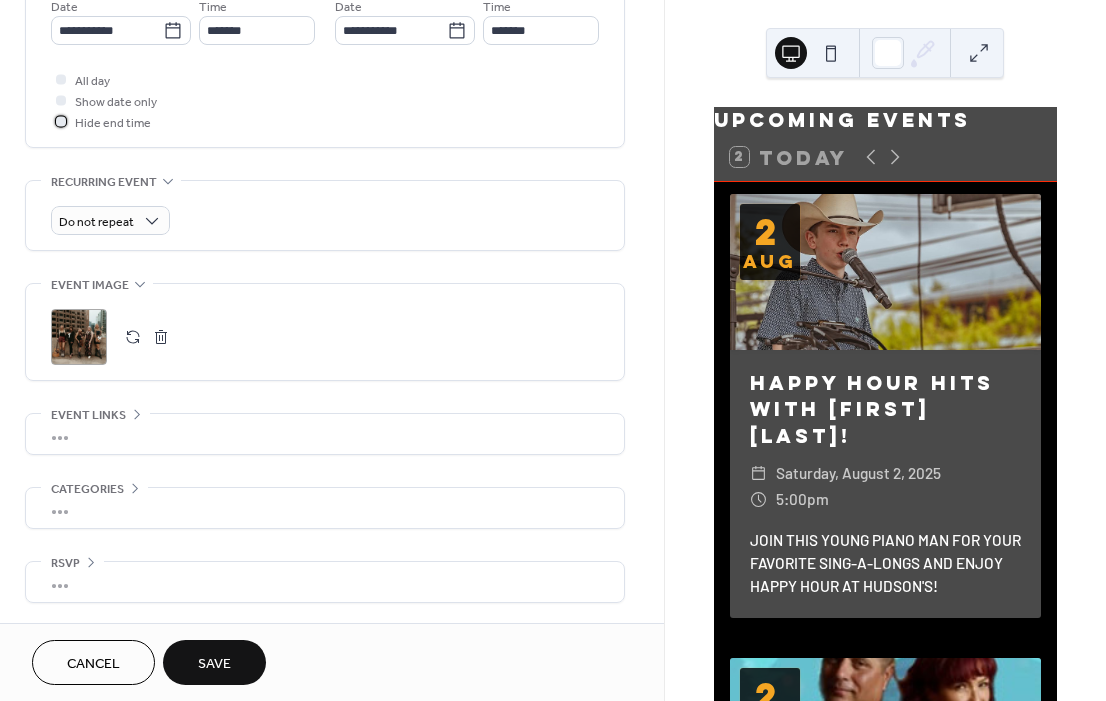 scroll, scrollTop: 712, scrollLeft: 0, axis: vertical 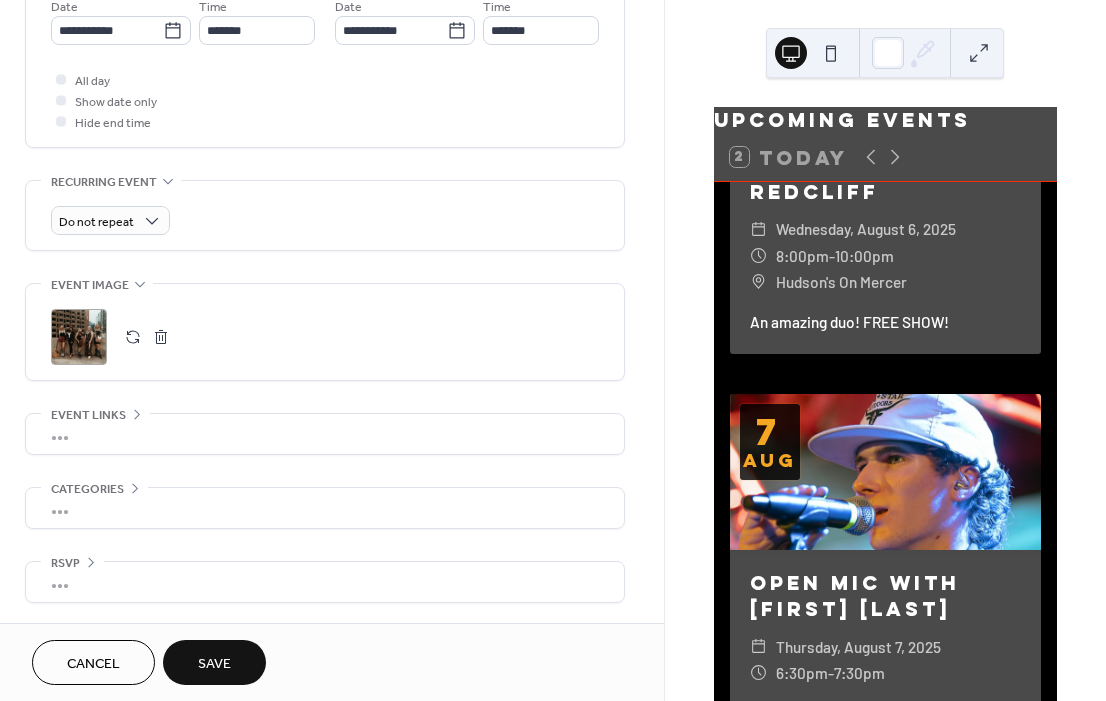 click on "Save" at bounding box center (214, 662) 